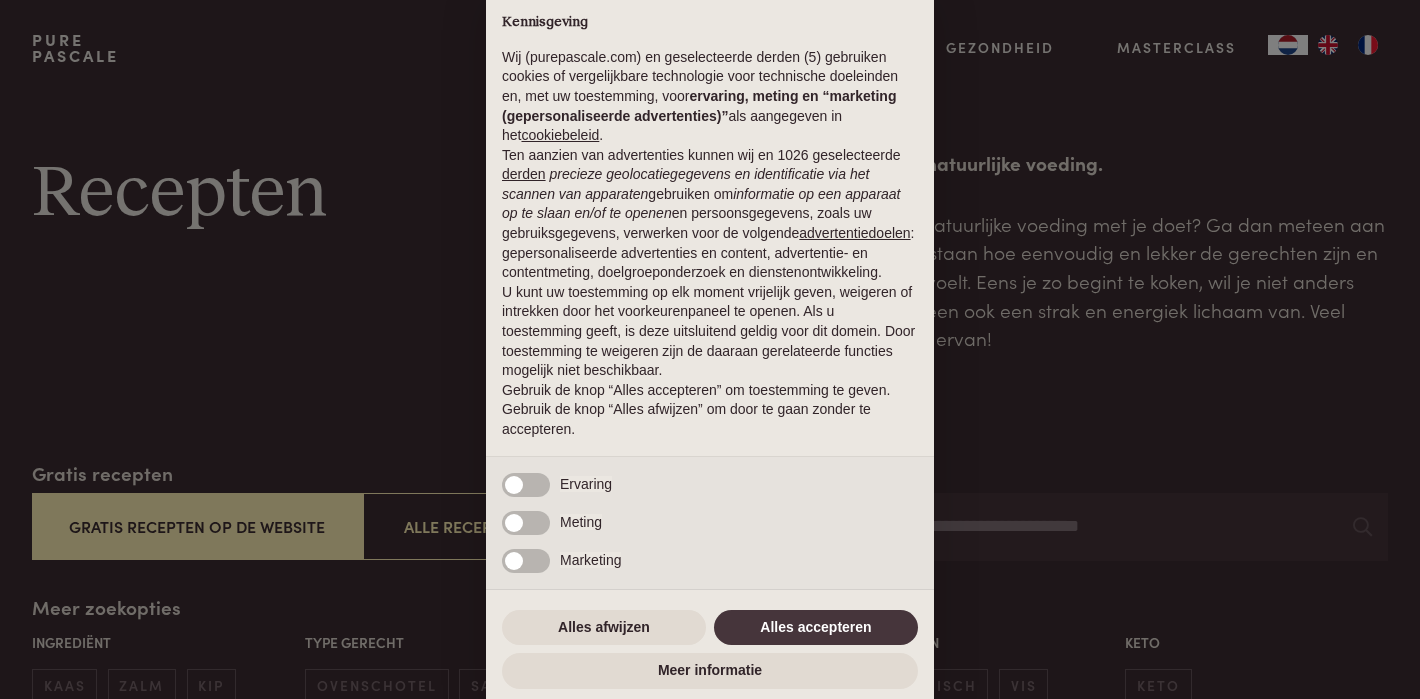 scroll, scrollTop: 0, scrollLeft: 0, axis: both 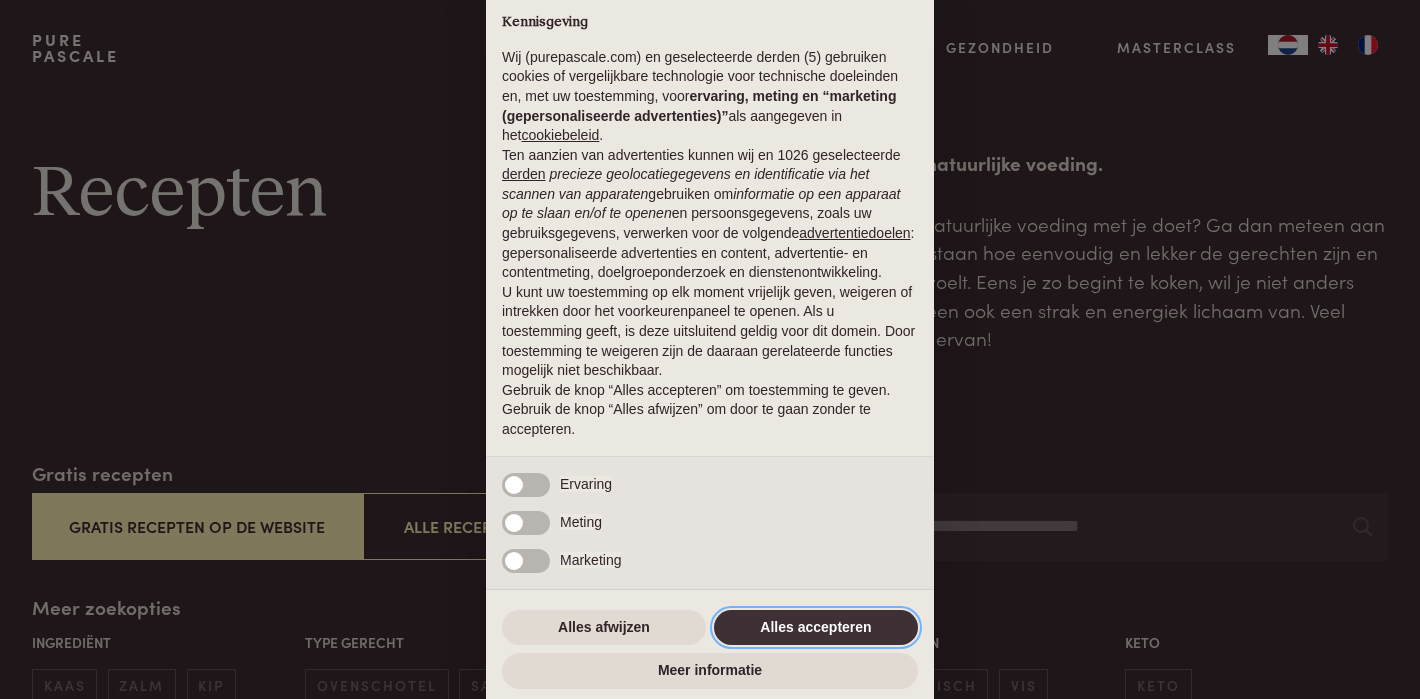 click on "Alles accepteren" at bounding box center [816, 628] 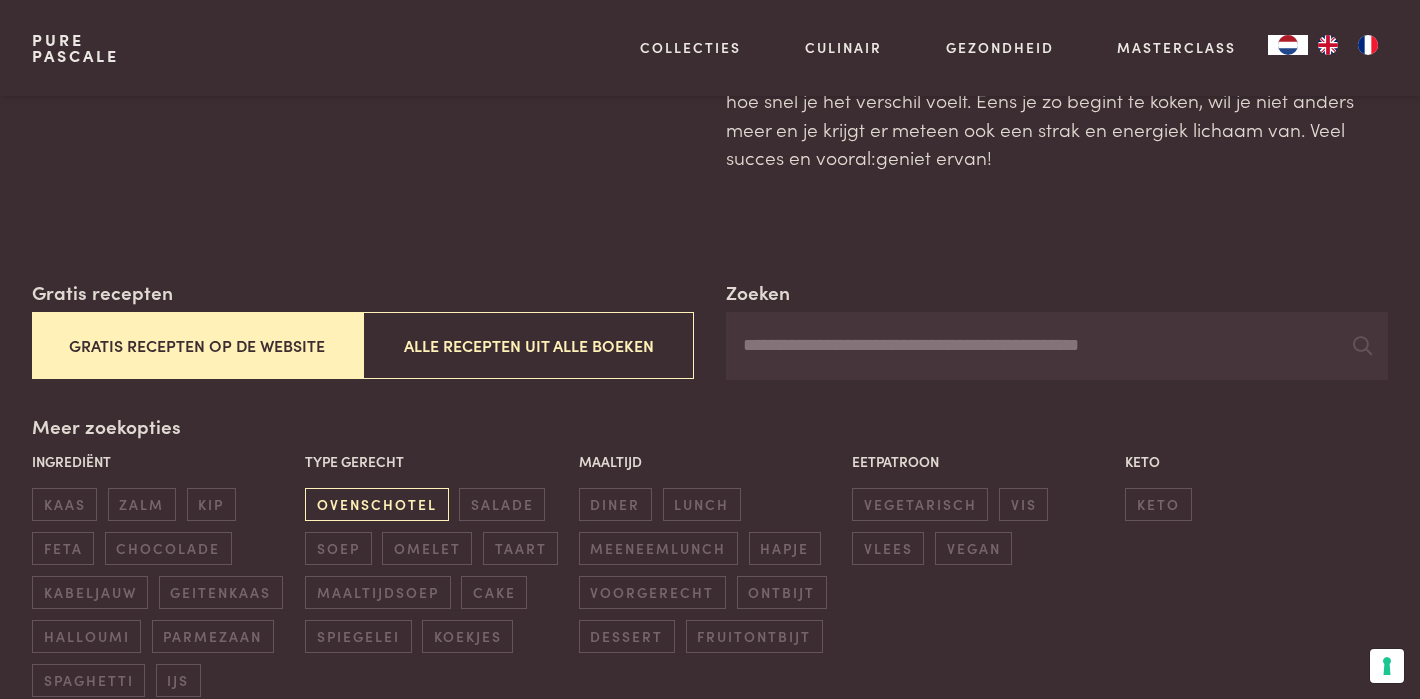 scroll, scrollTop: 205, scrollLeft: 0, axis: vertical 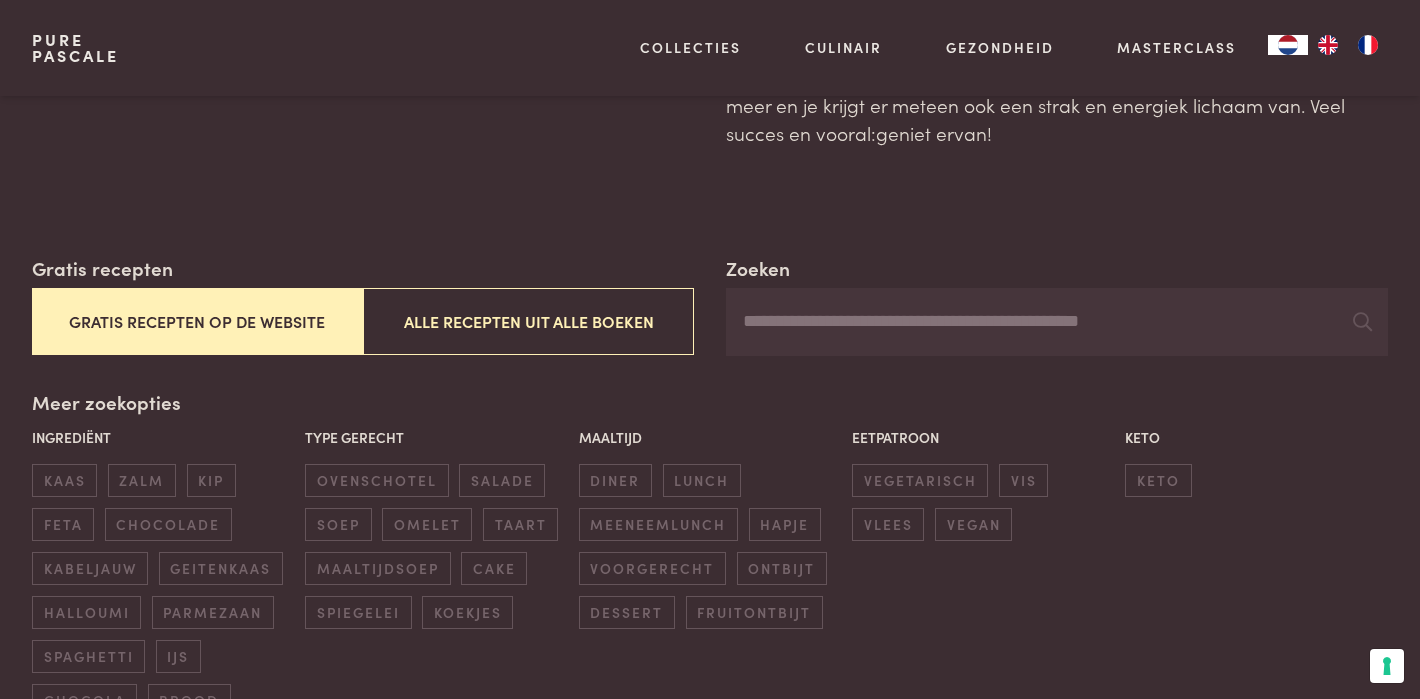 click on "Gratis recepten op de website" at bounding box center (197, 321) 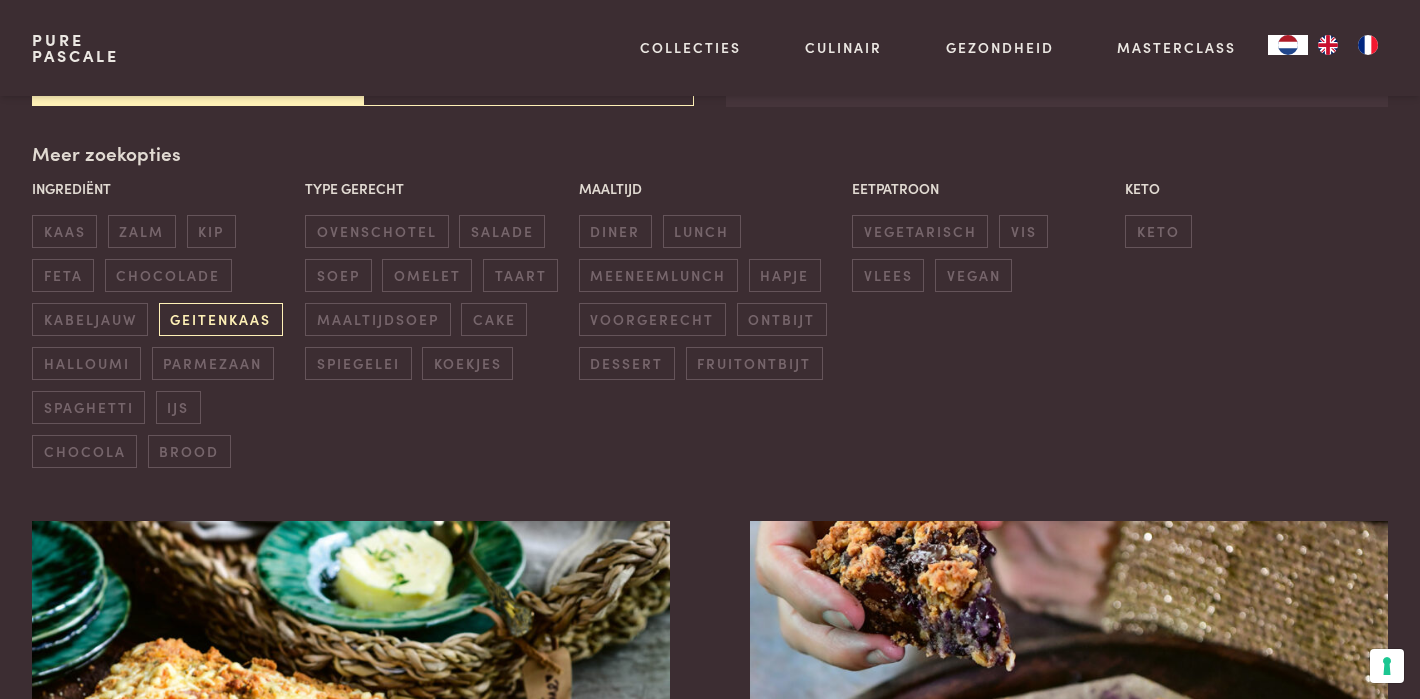 scroll, scrollTop: 455, scrollLeft: 0, axis: vertical 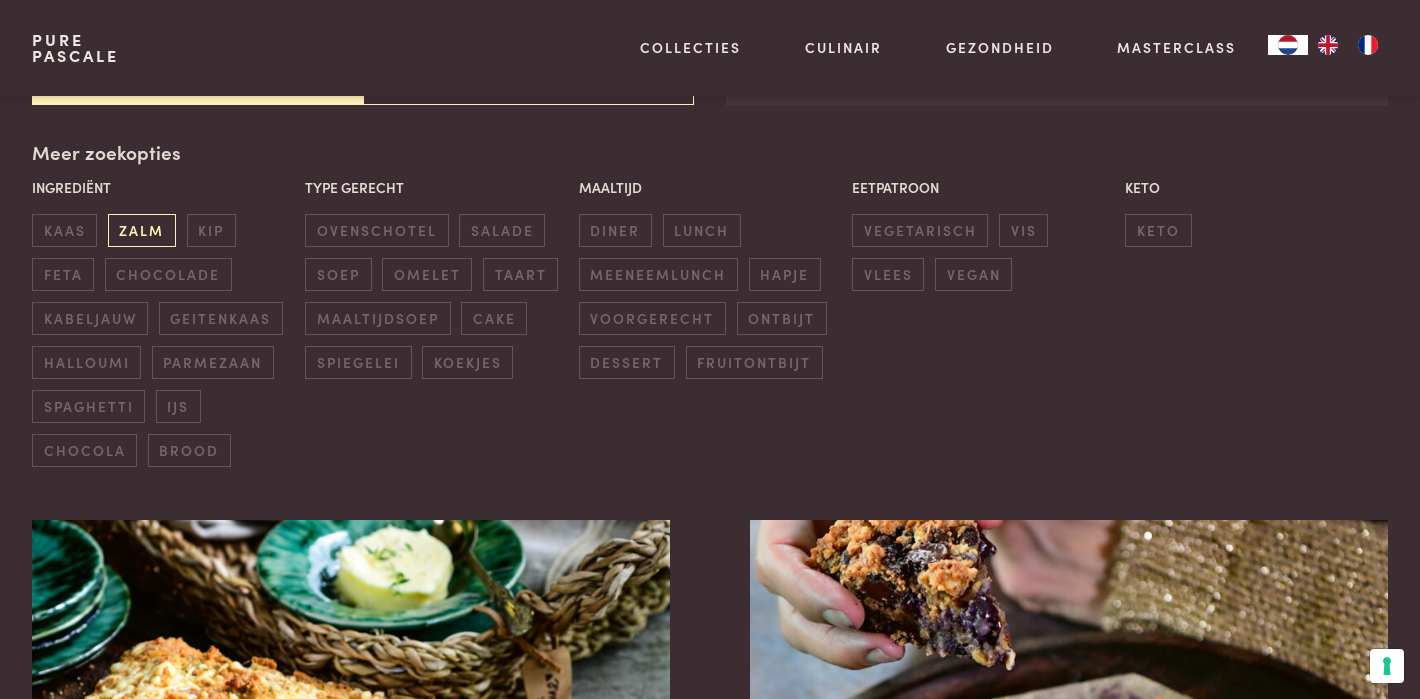 click on "zalm" at bounding box center [142, 230] 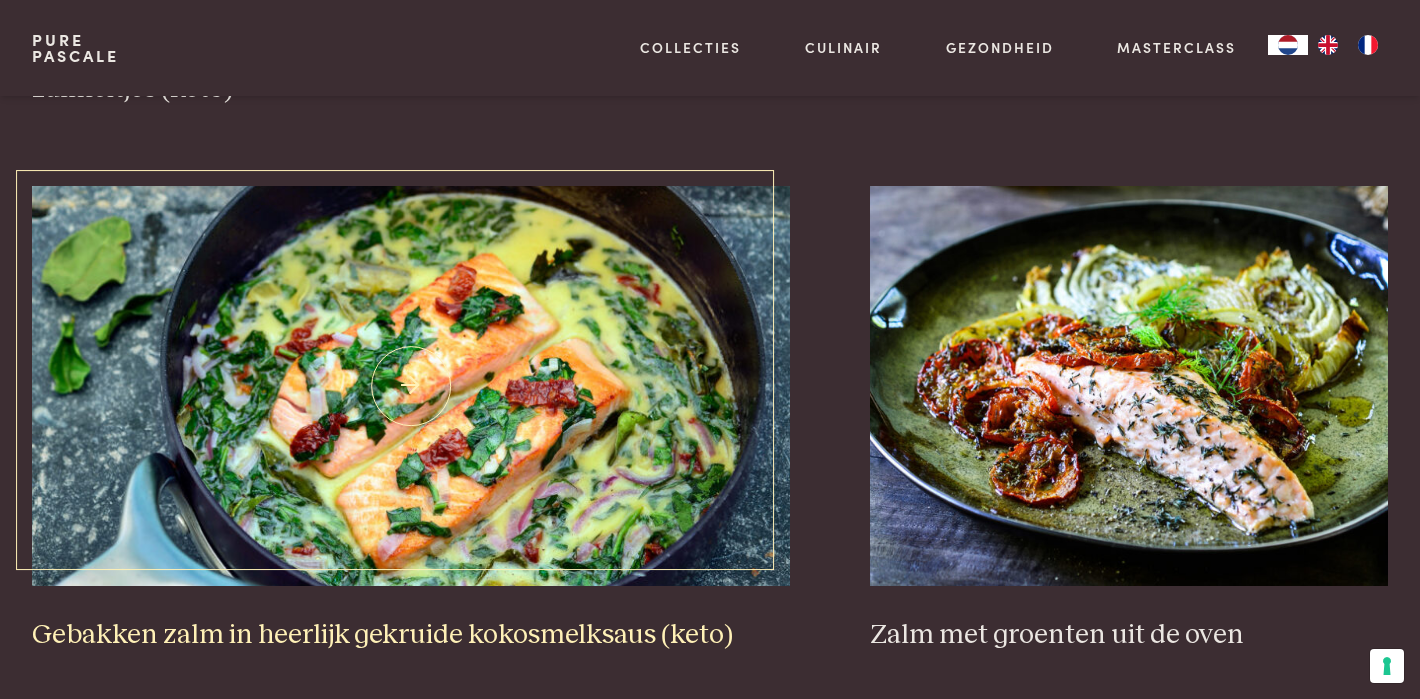 scroll, scrollTop: 1955, scrollLeft: 0, axis: vertical 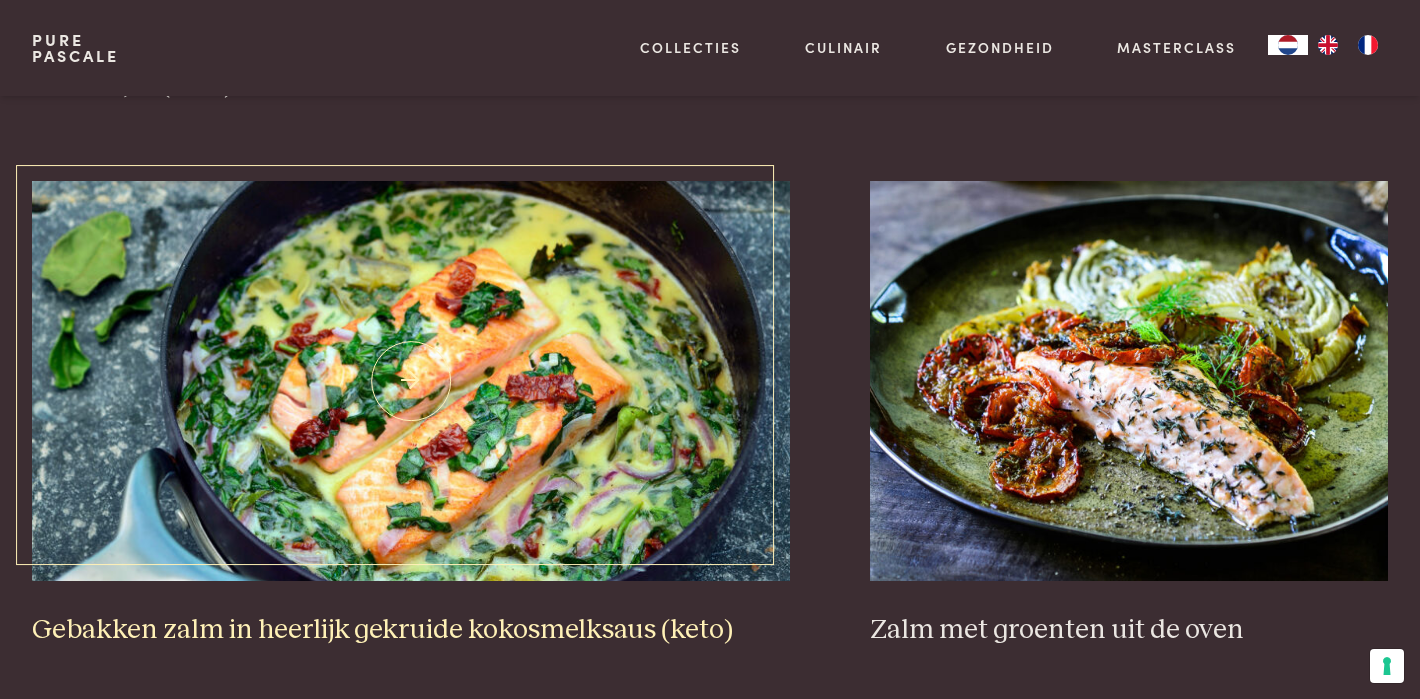 click on "Gebakken zalm in heerlijk gekruide kokosmelksaus (keto)" at bounding box center (411, 630) 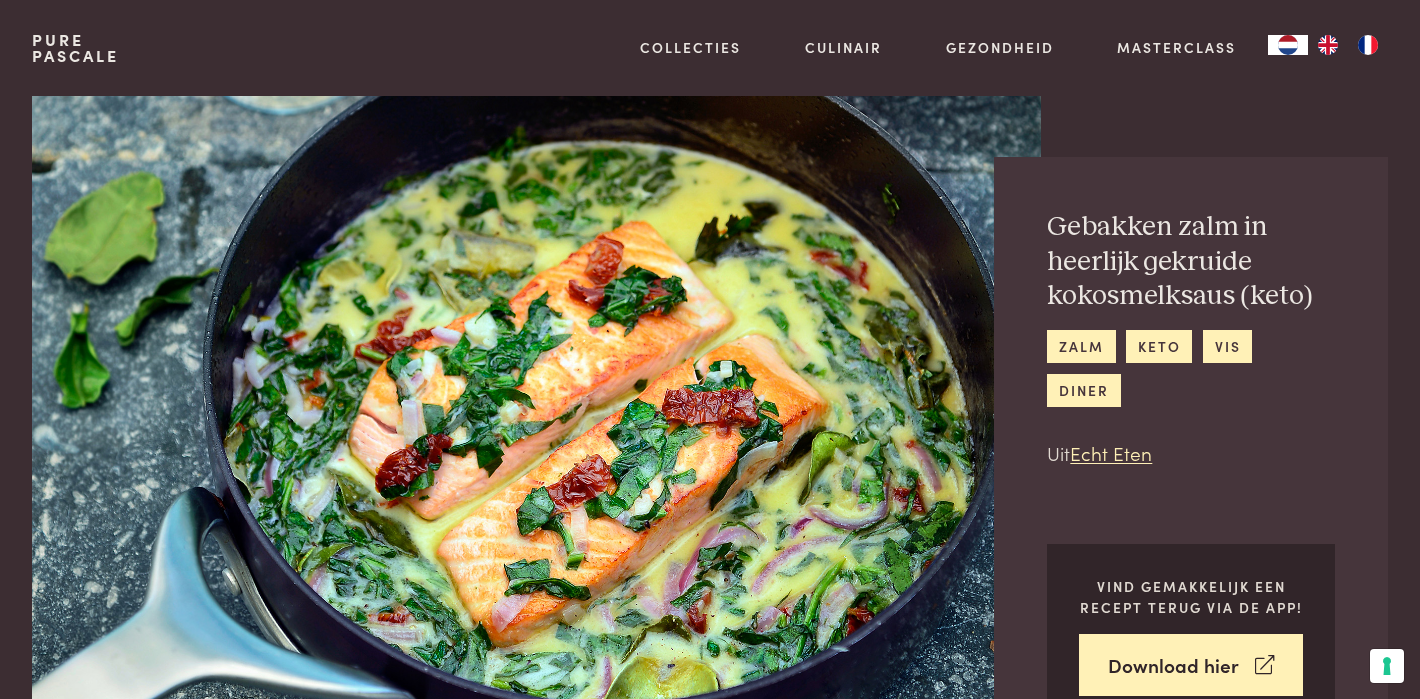 scroll, scrollTop: 0, scrollLeft: 0, axis: both 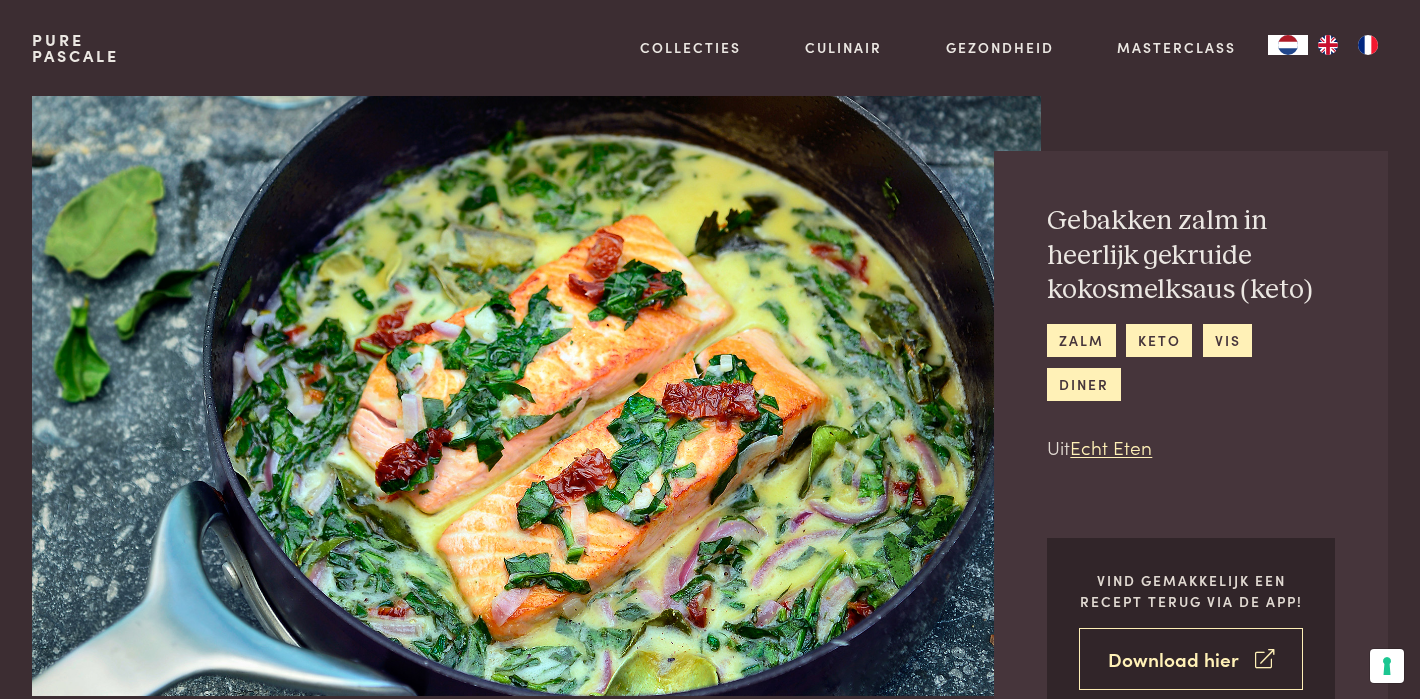 click on "Download hier" at bounding box center [1191, 659] 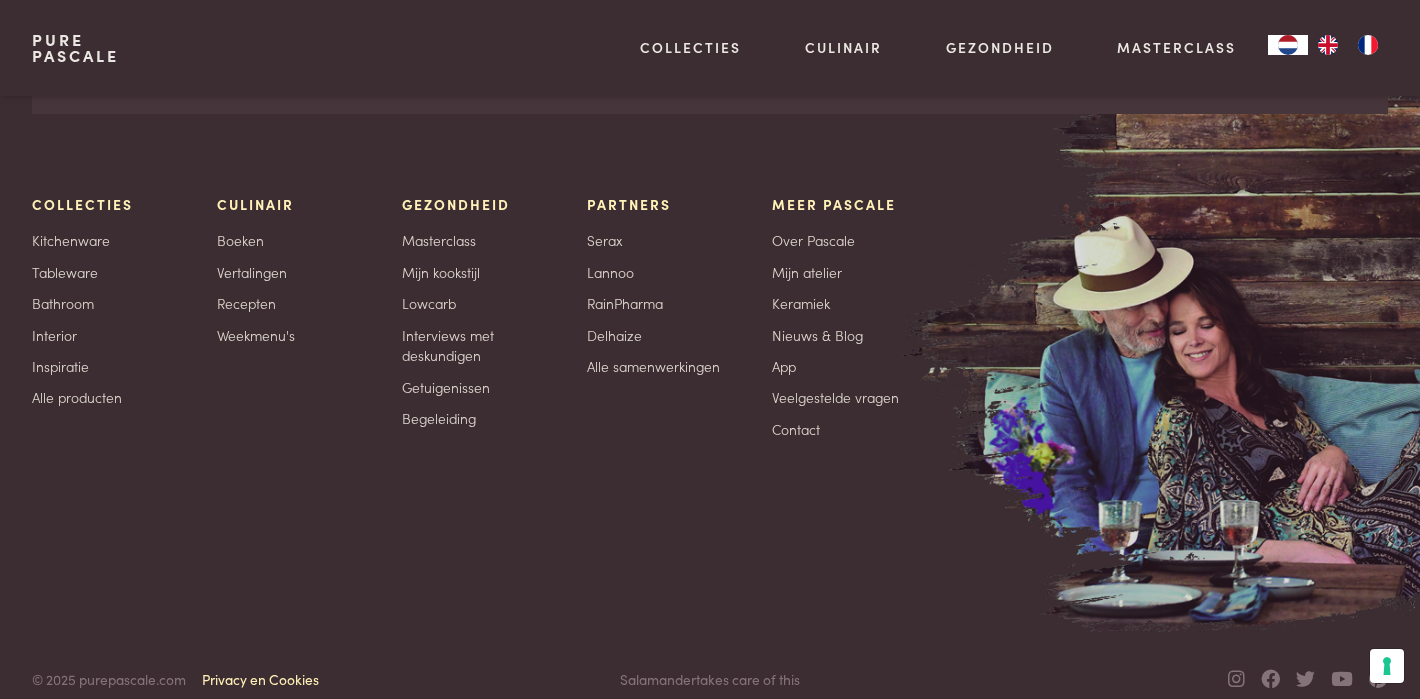 scroll, scrollTop: 3778, scrollLeft: 0, axis: vertical 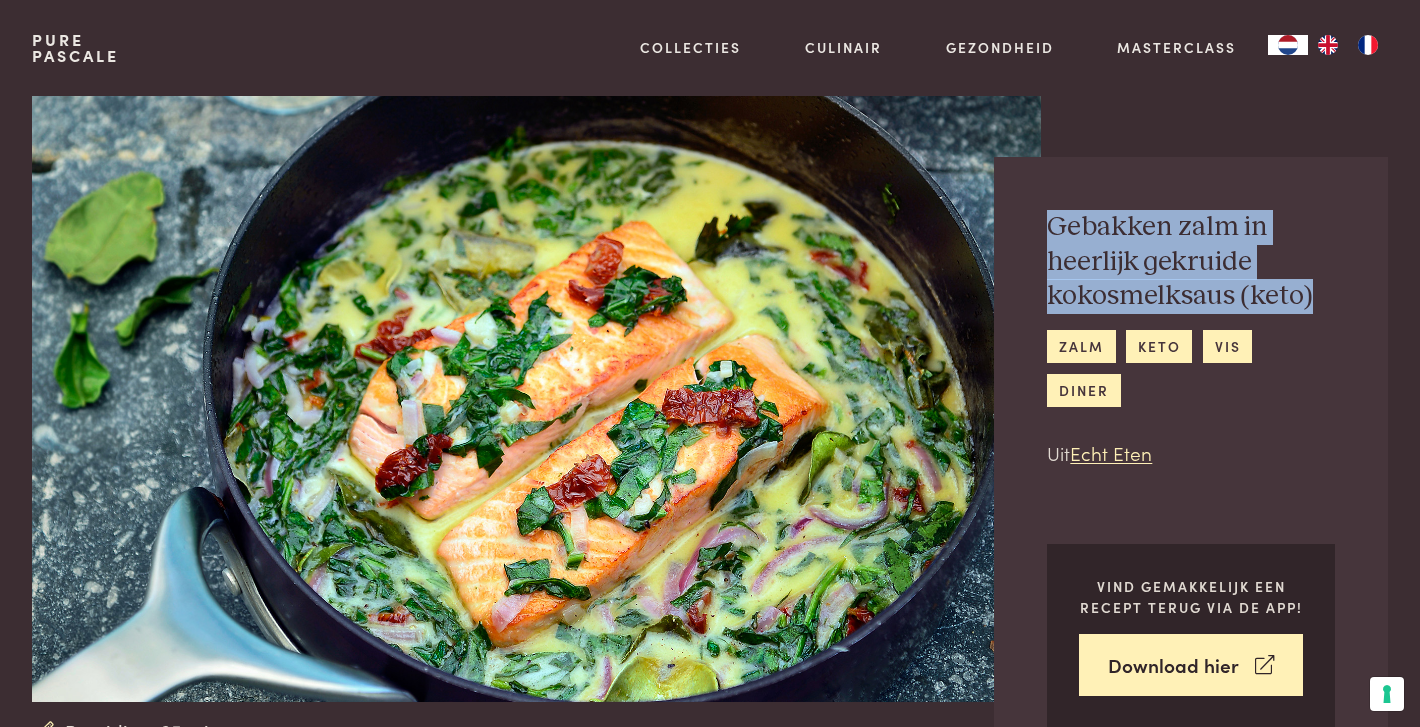 drag, startPoint x: 1050, startPoint y: 229, endPoint x: 1171, endPoint y: 246, distance: 122.18838 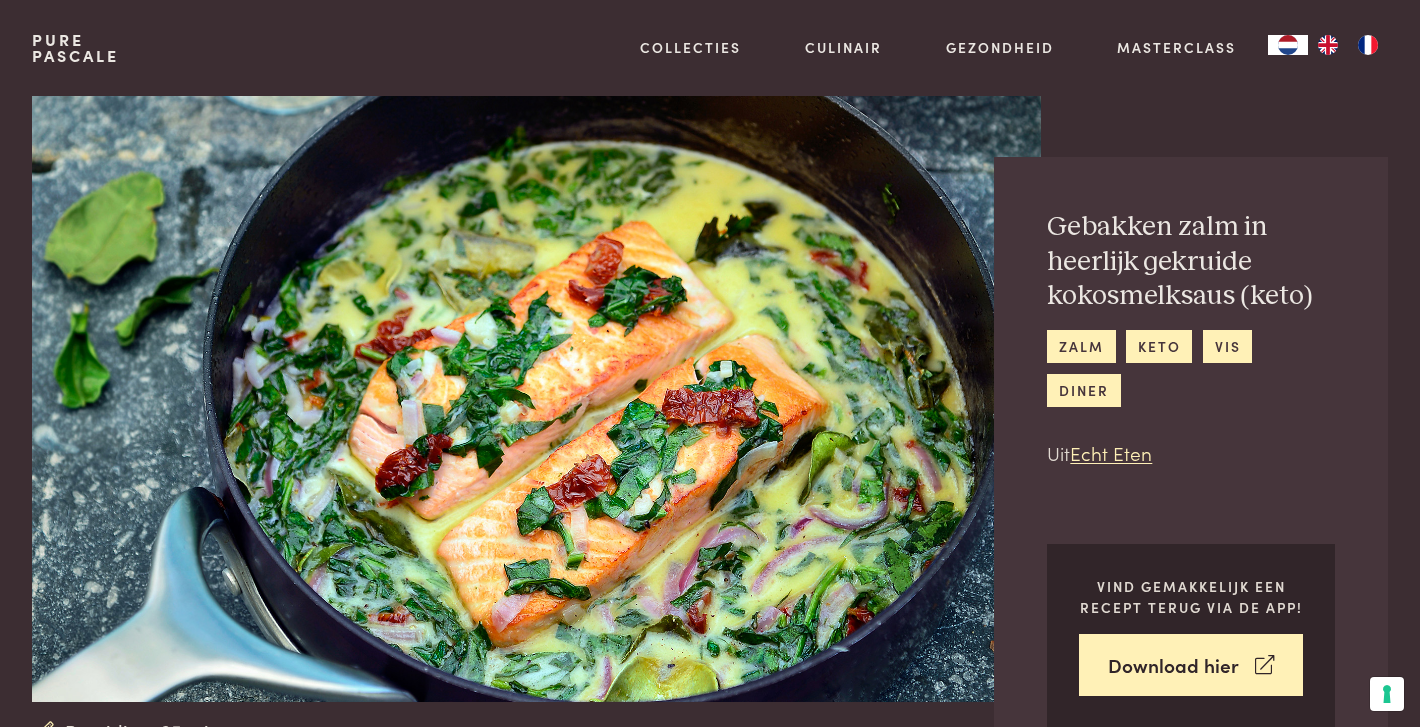 scroll, scrollTop: 0, scrollLeft: 0, axis: both 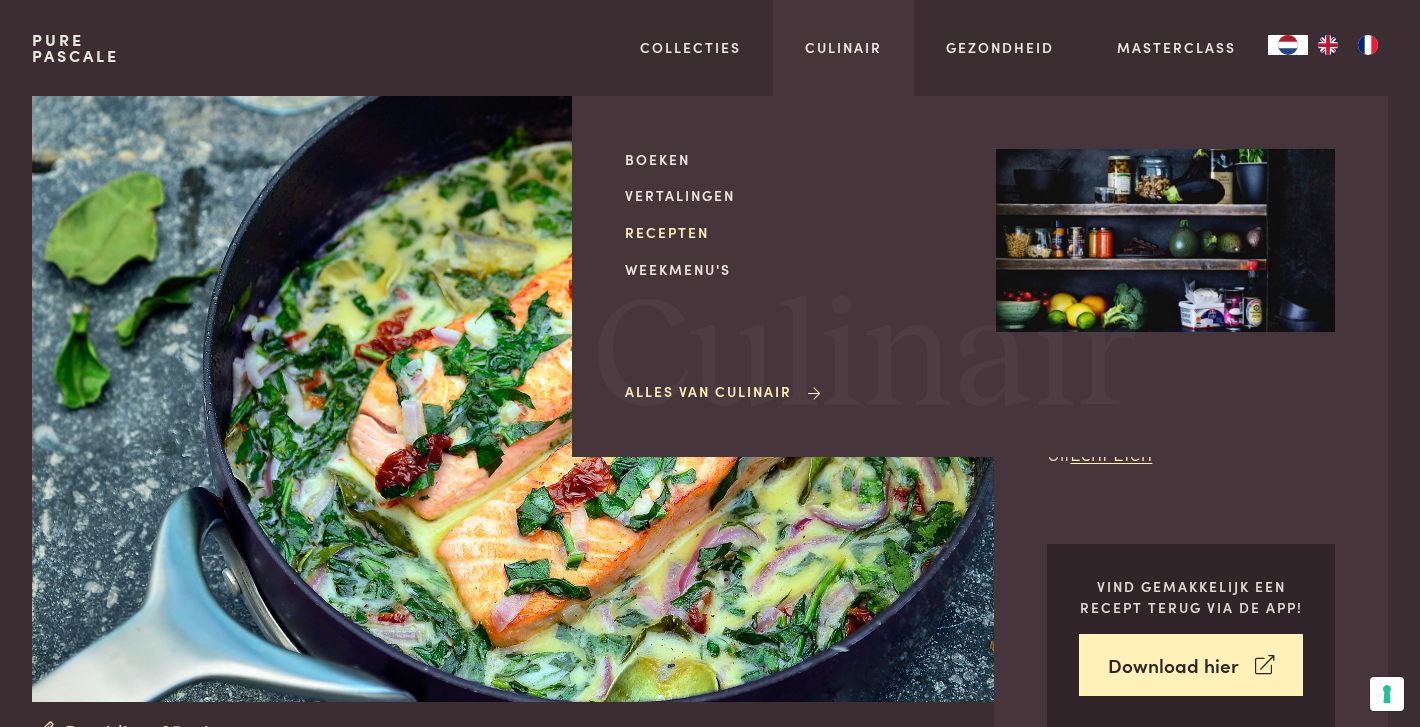 click on "Recepten" at bounding box center [794, 232] 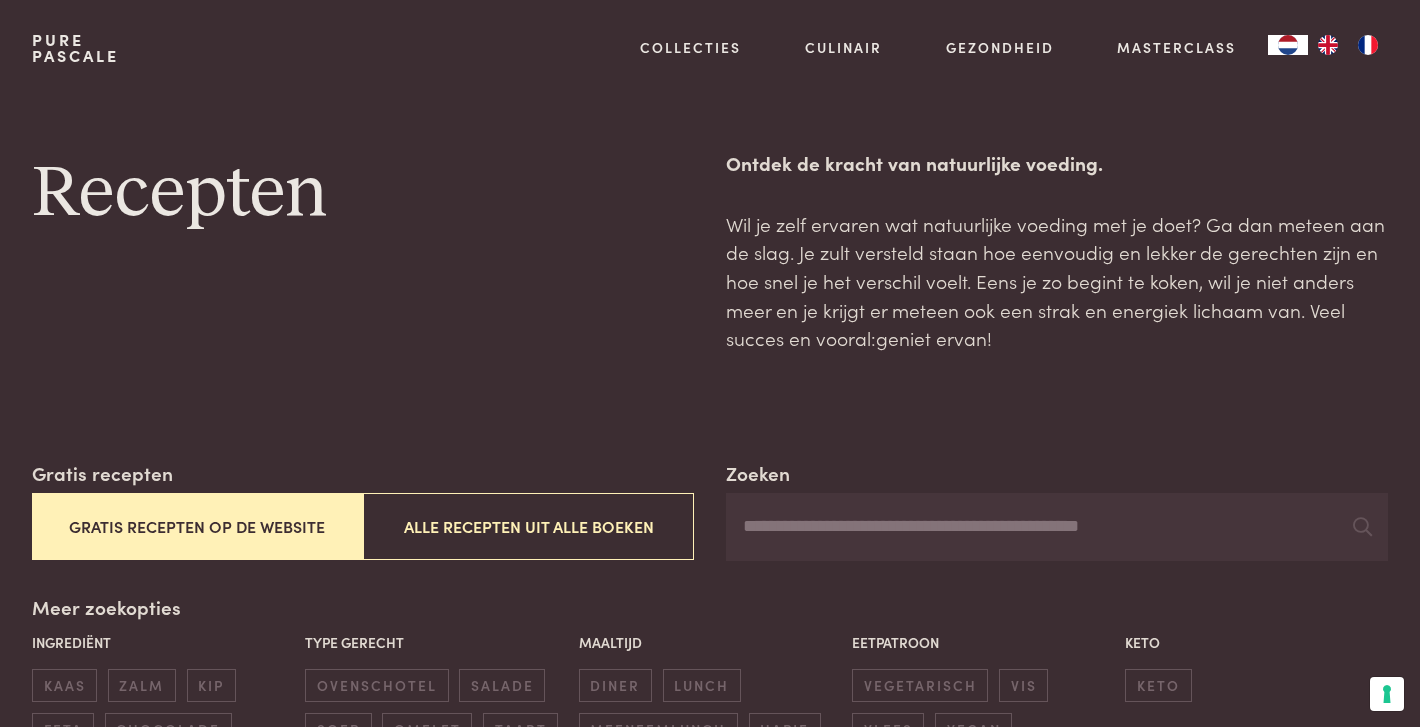 scroll, scrollTop: 0, scrollLeft: 0, axis: both 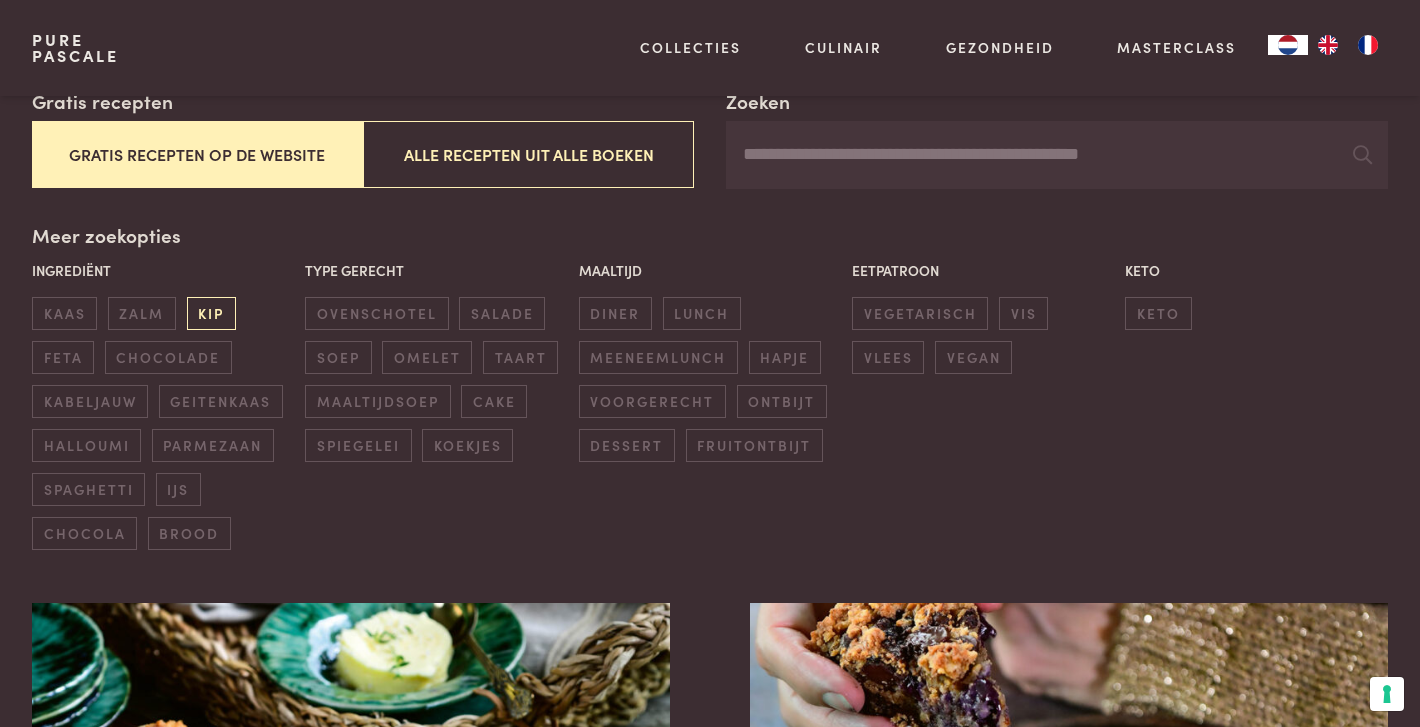 click on "kip" at bounding box center (211, 313) 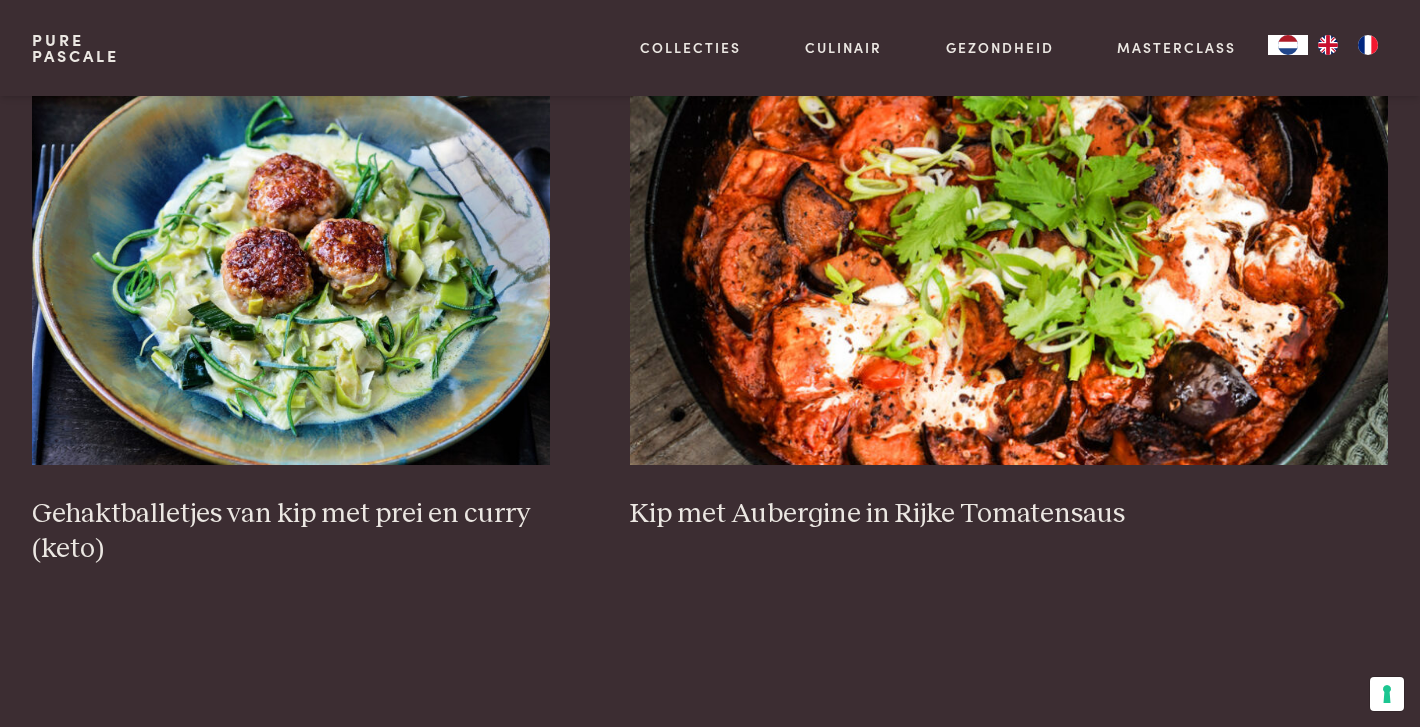scroll, scrollTop: 1456, scrollLeft: 0, axis: vertical 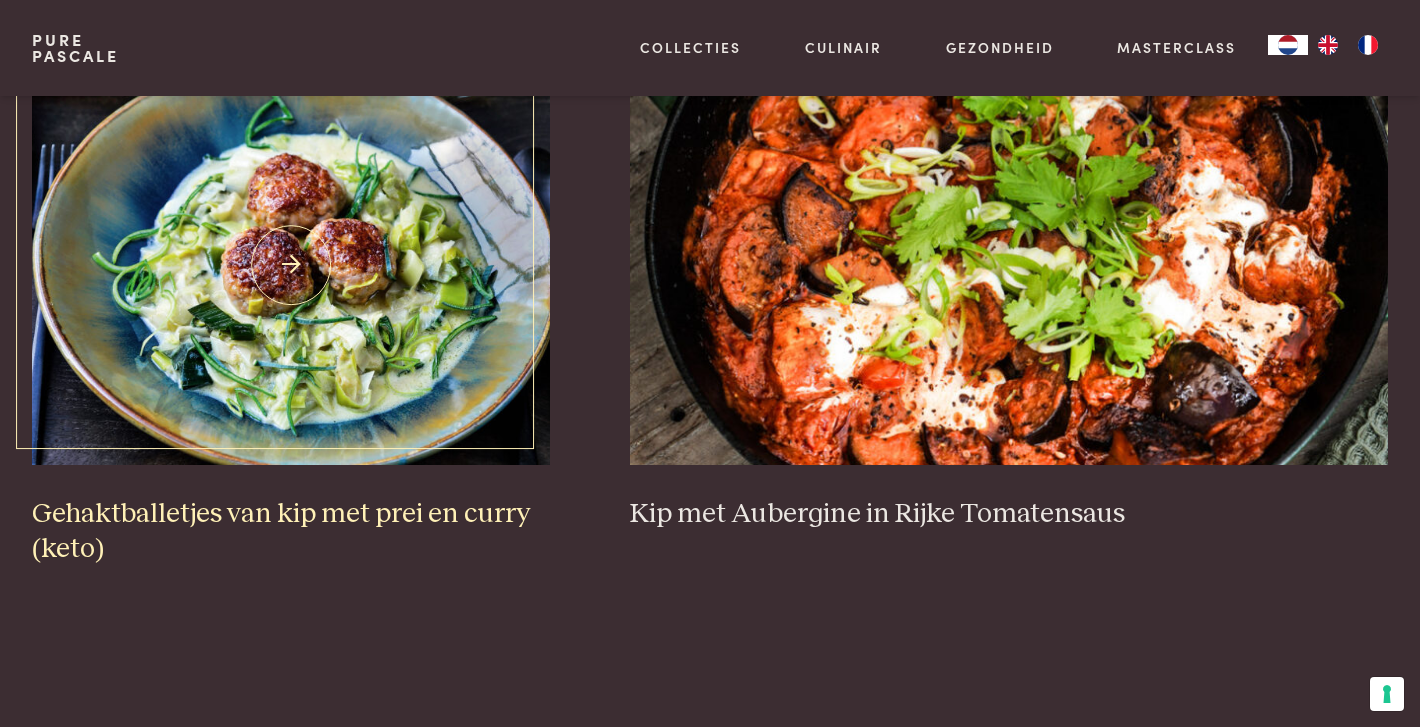 click on "Gehaktballetjes van kip met prei en curry (keto)" at bounding box center [291, 531] 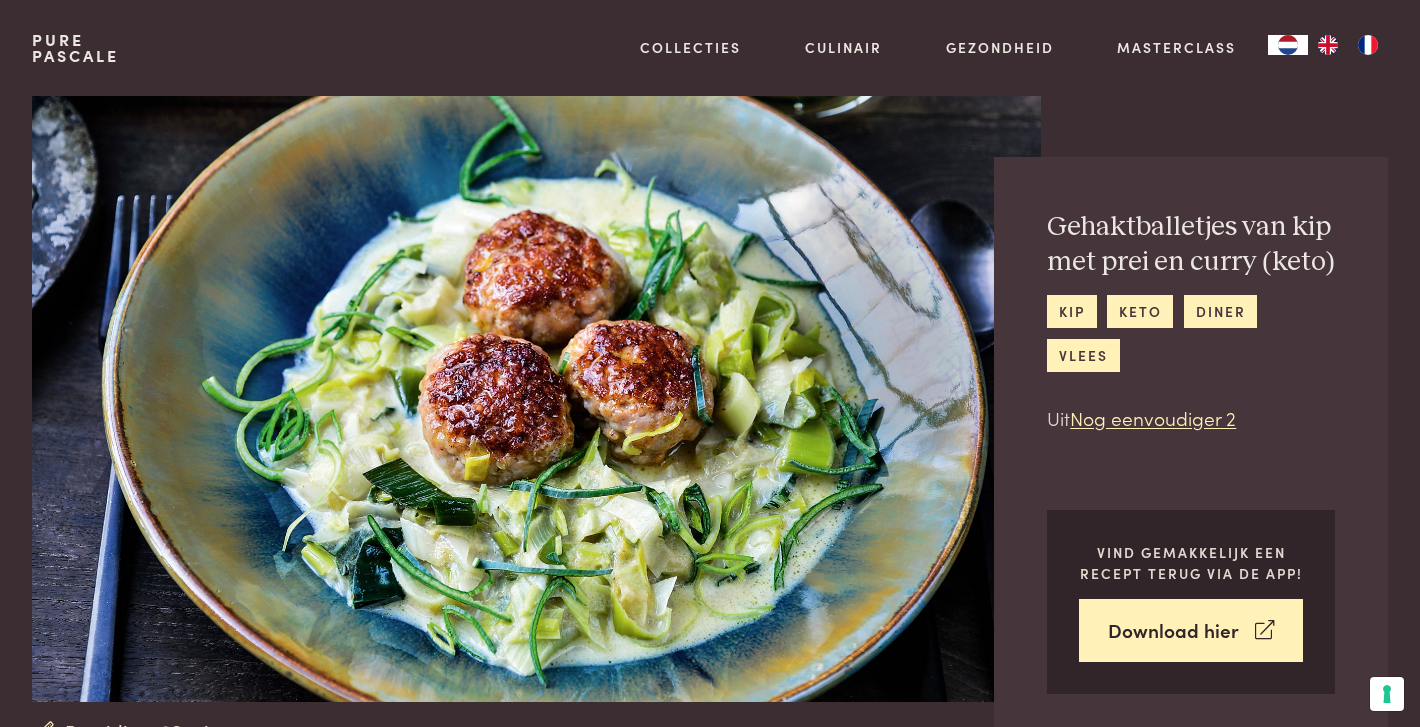 scroll, scrollTop: 0, scrollLeft: 0, axis: both 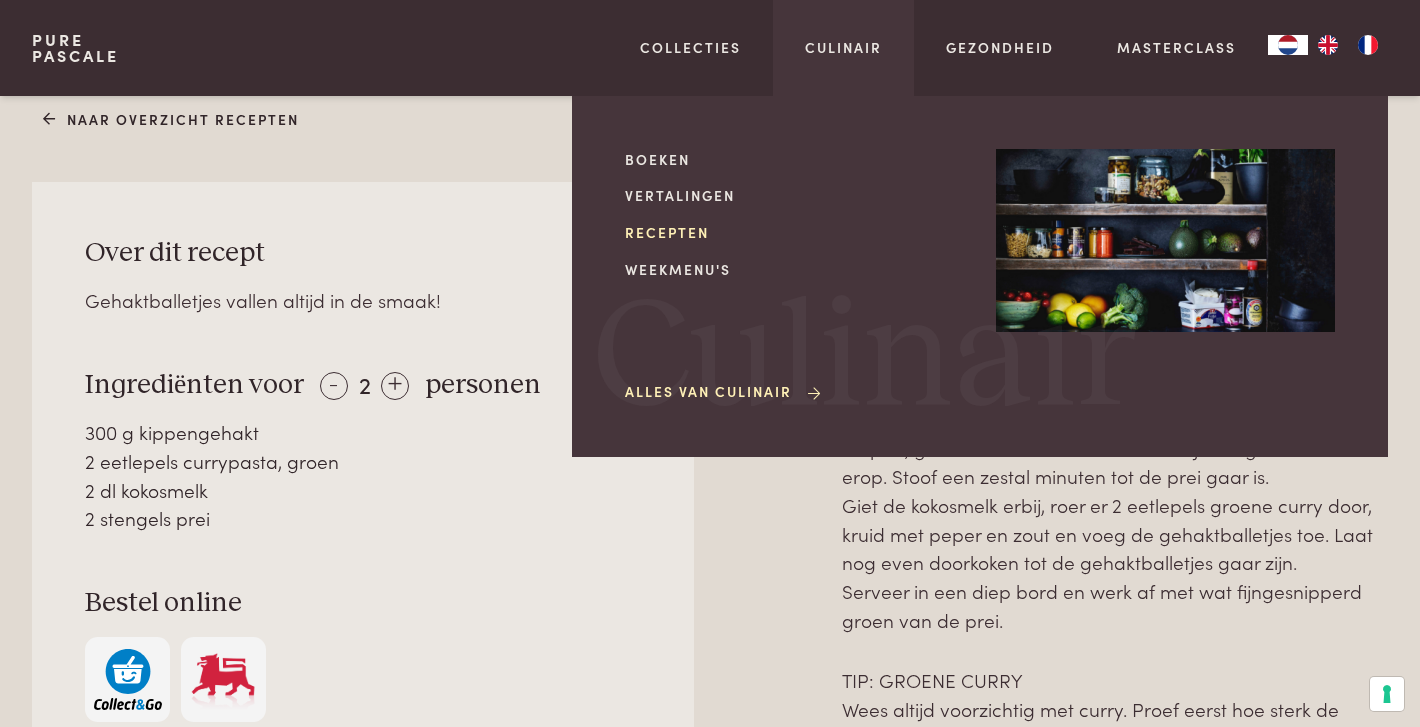 click on "Recepten" at bounding box center [794, 232] 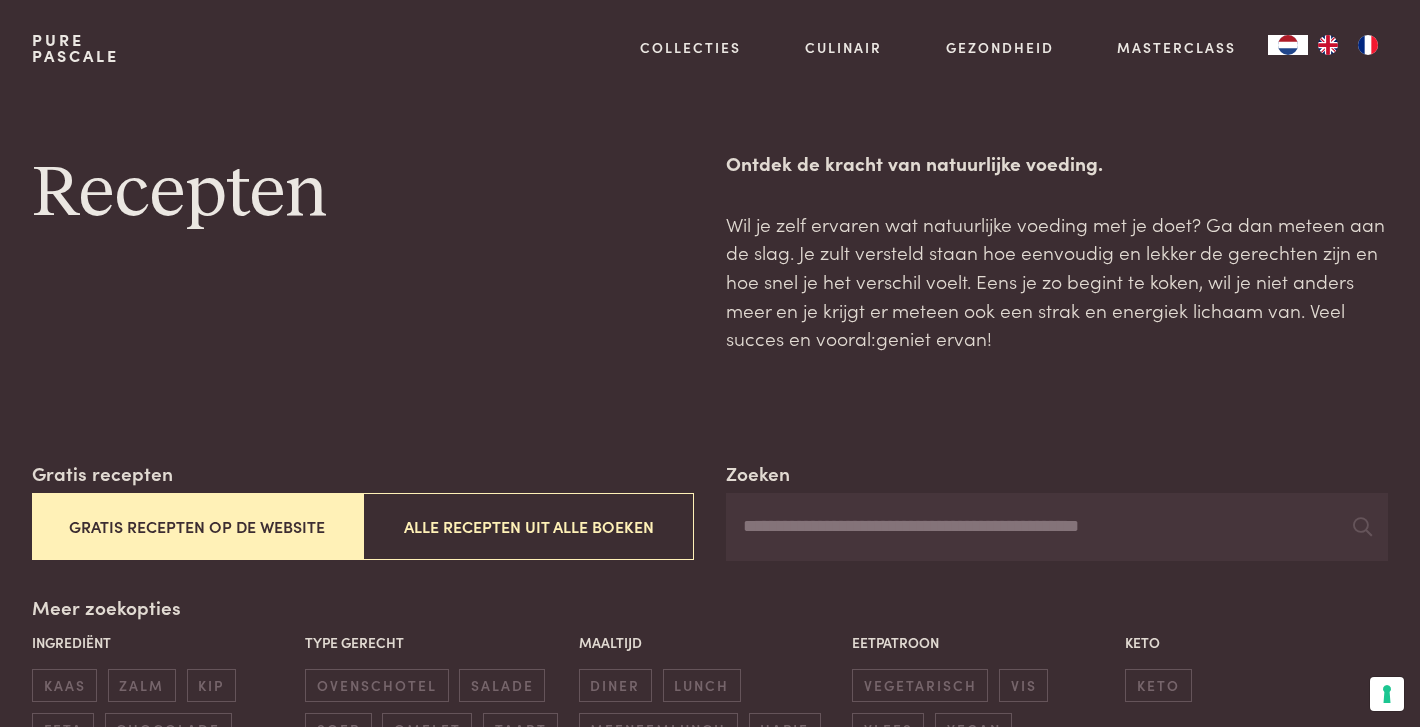 scroll, scrollTop: 0, scrollLeft: 0, axis: both 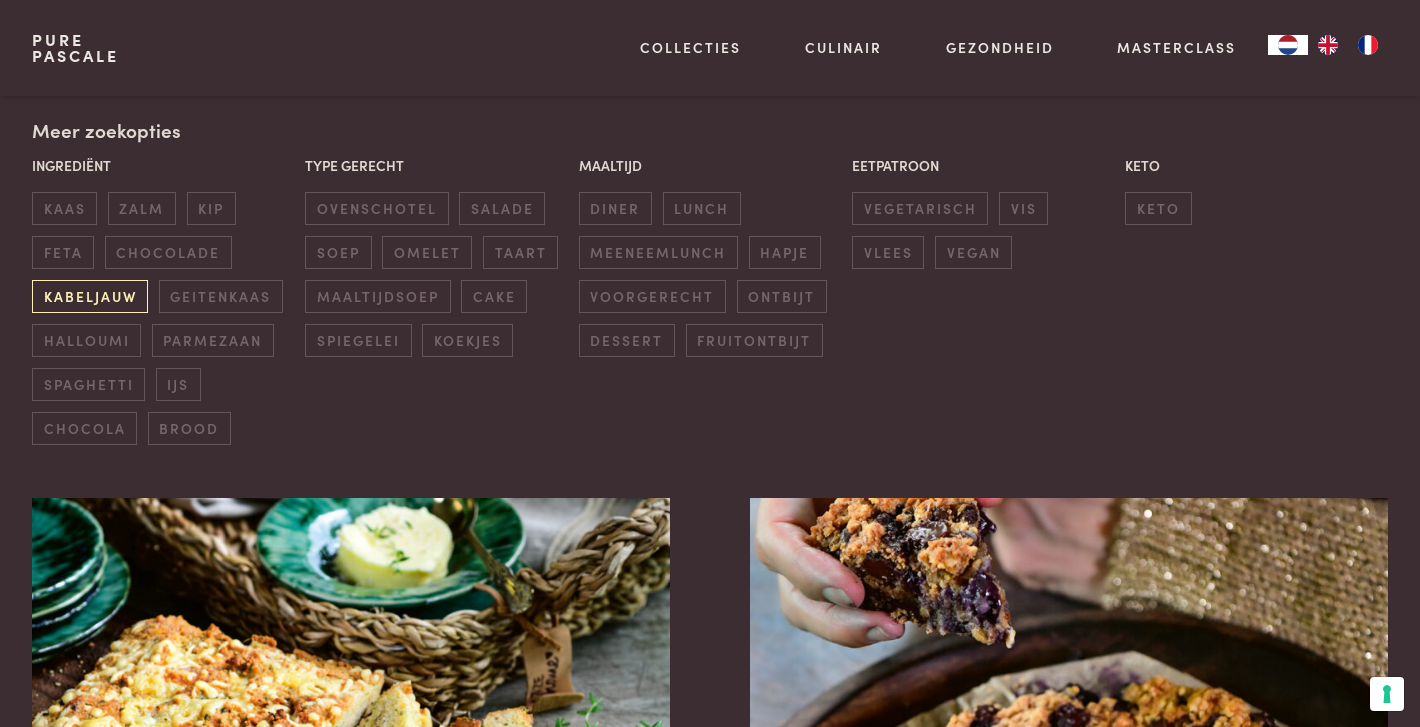 click on "kabeljauw" at bounding box center [90, 296] 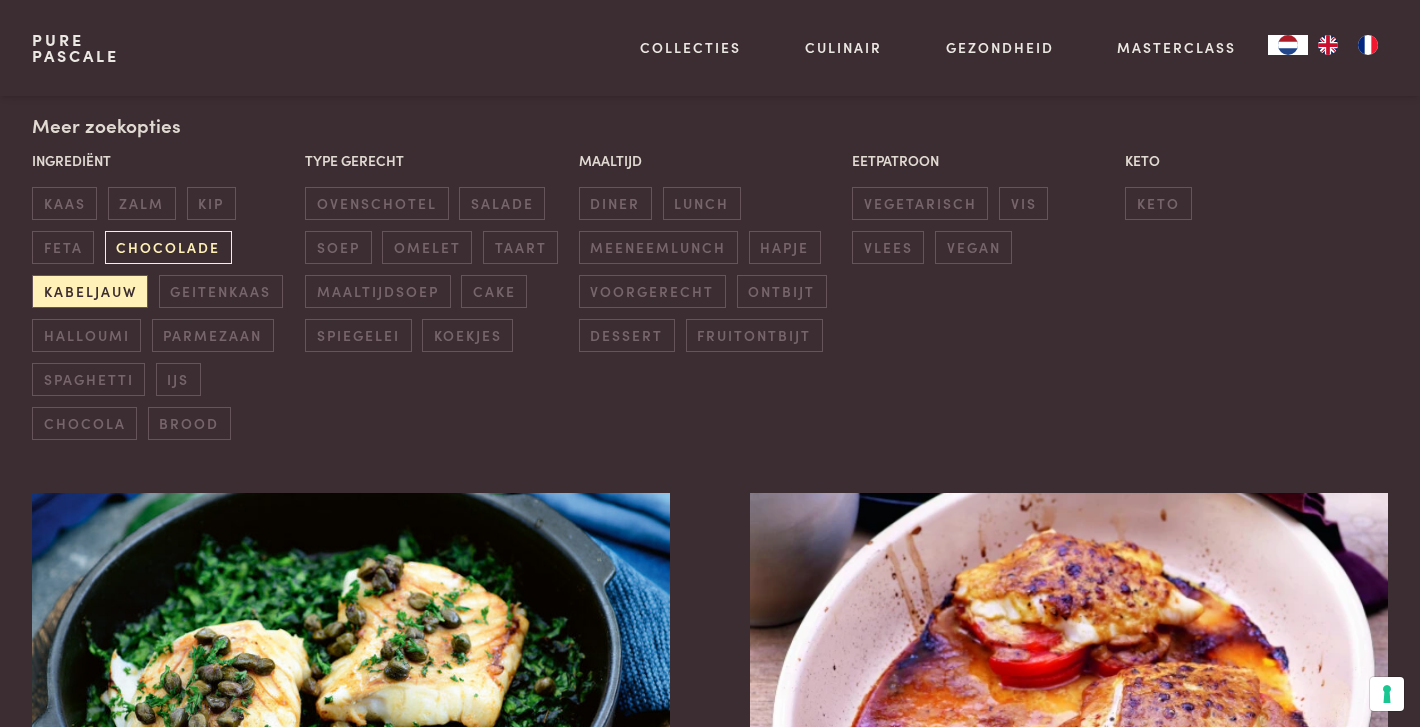 scroll, scrollTop: 487, scrollLeft: 0, axis: vertical 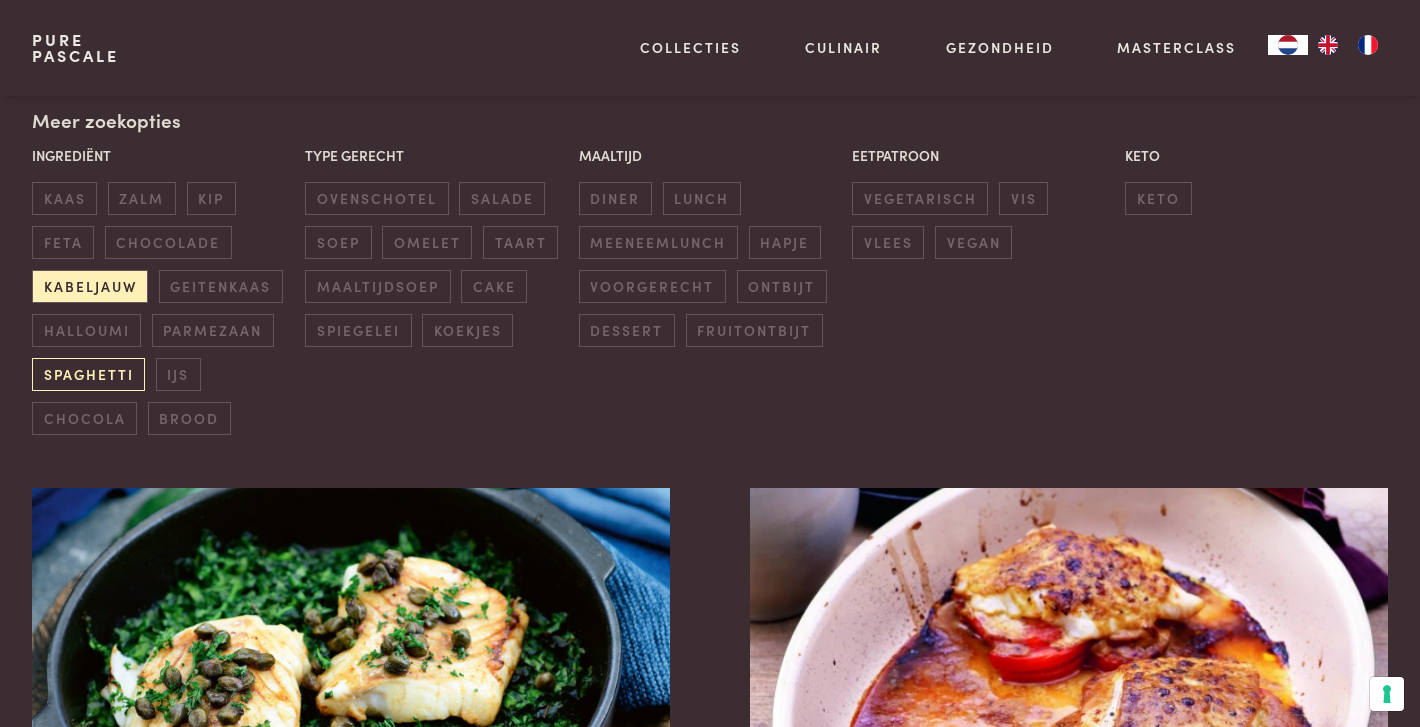 click on "spaghetti" at bounding box center (88, 374) 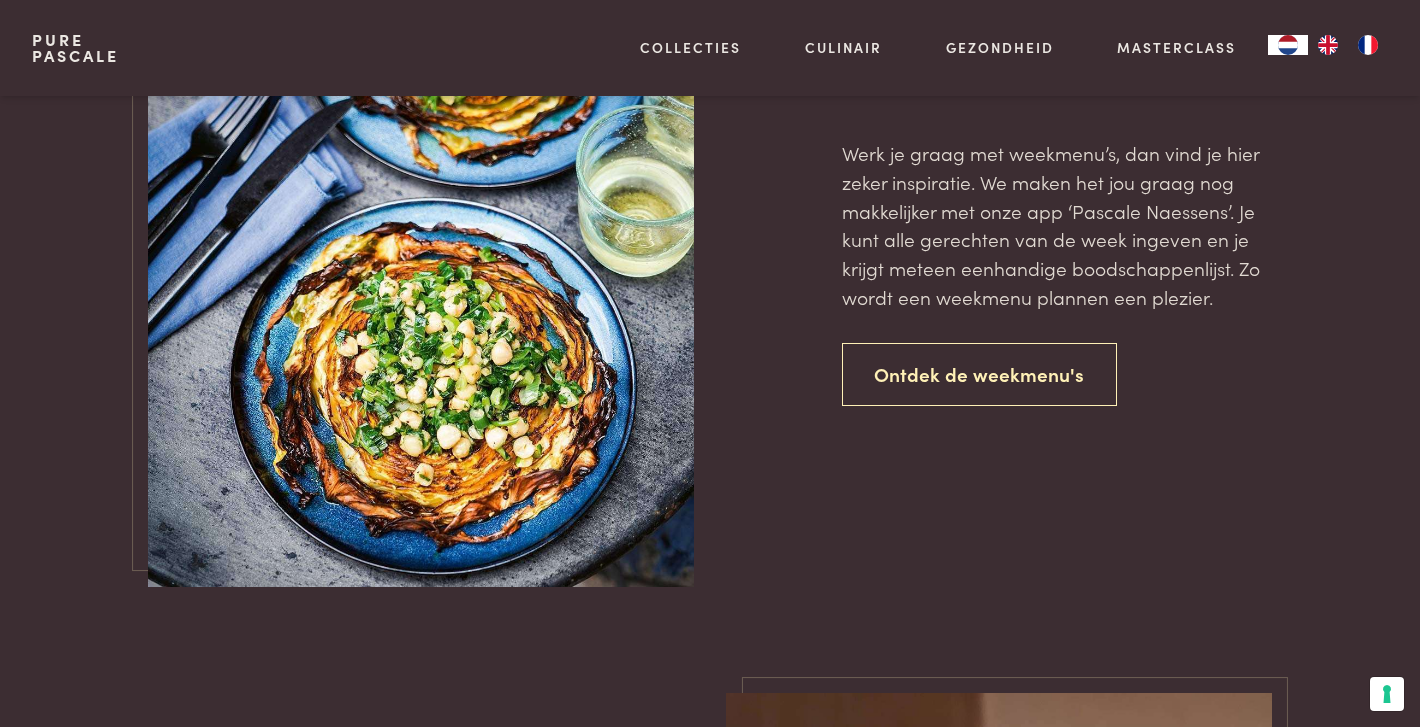 scroll, scrollTop: 1563, scrollLeft: 1, axis: both 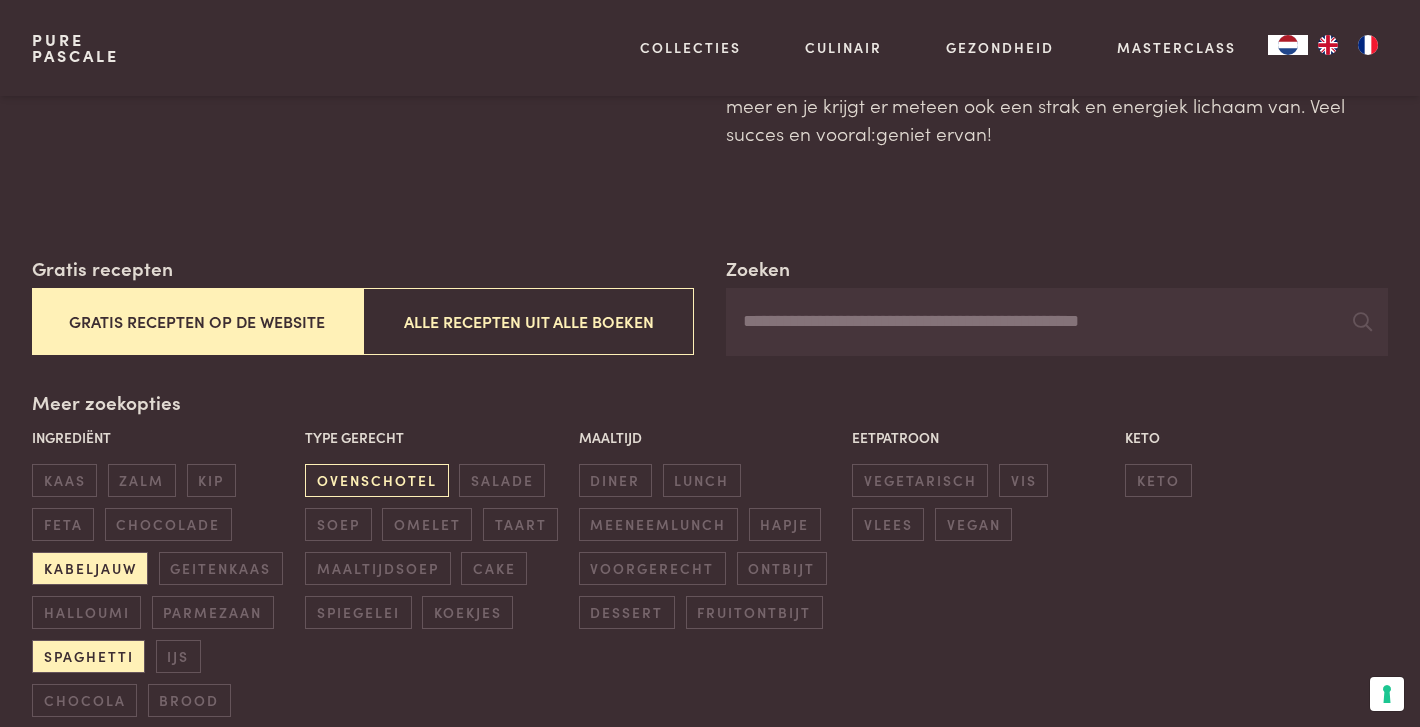 click on "ovenschotel" at bounding box center (376, 480) 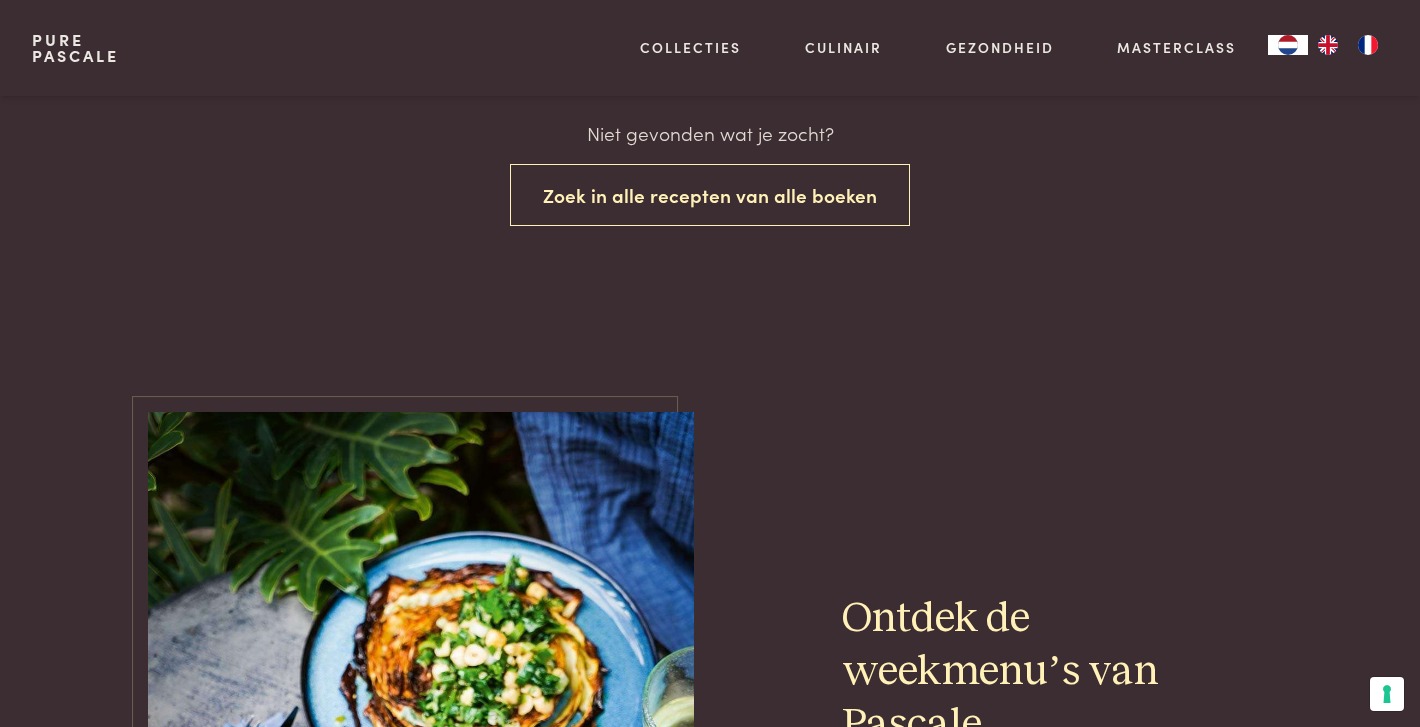 scroll, scrollTop: 857, scrollLeft: 0, axis: vertical 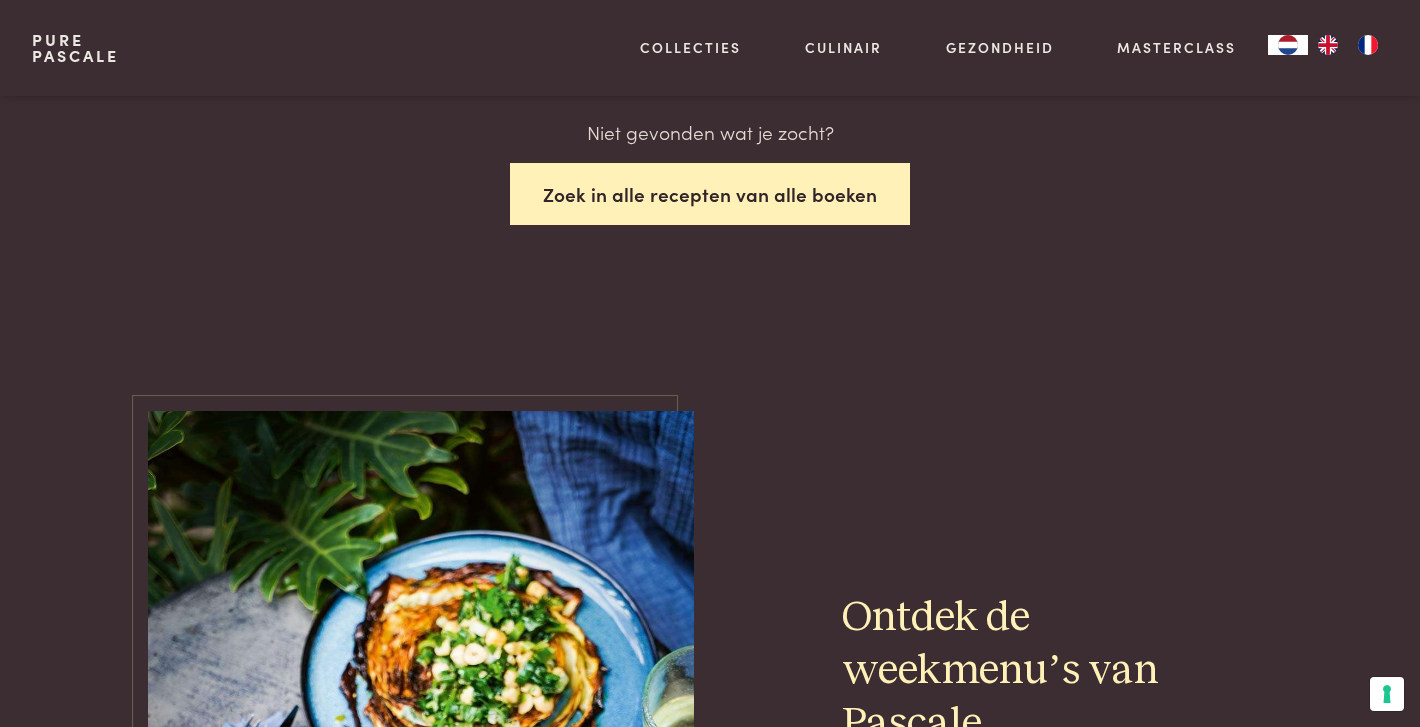 click on "Zoek in  alle recepten van alle boeken" at bounding box center (710, 194) 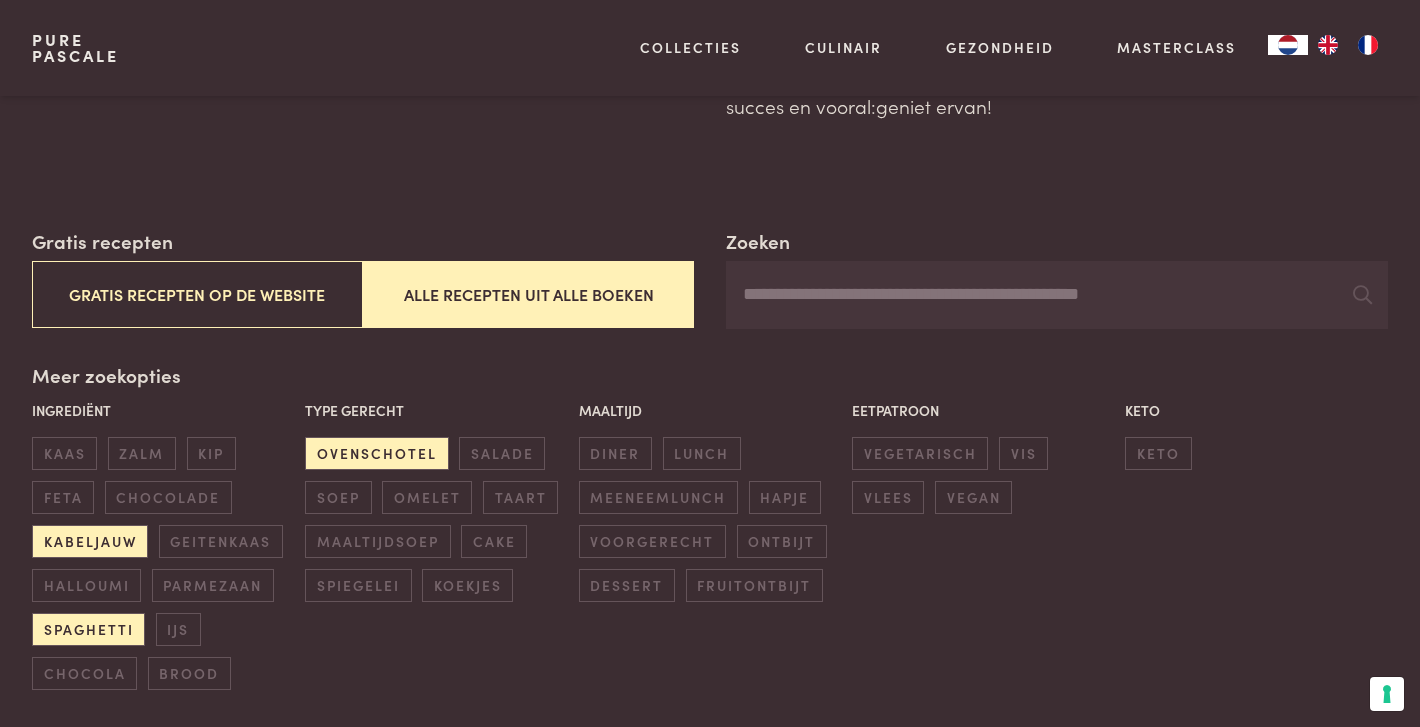 scroll, scrollTop: 296, scrollLeft: 0, axis: vertical 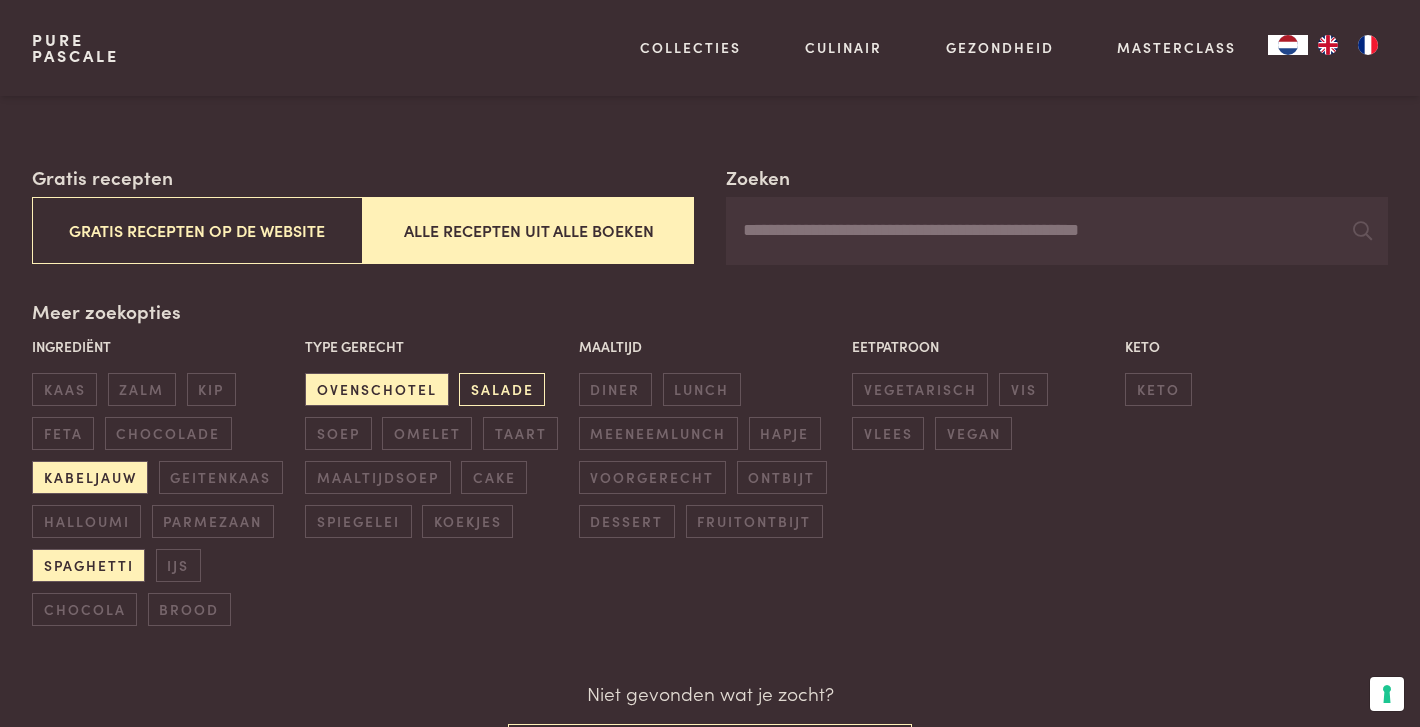 click on "salade" at bounding box center [502, 389] 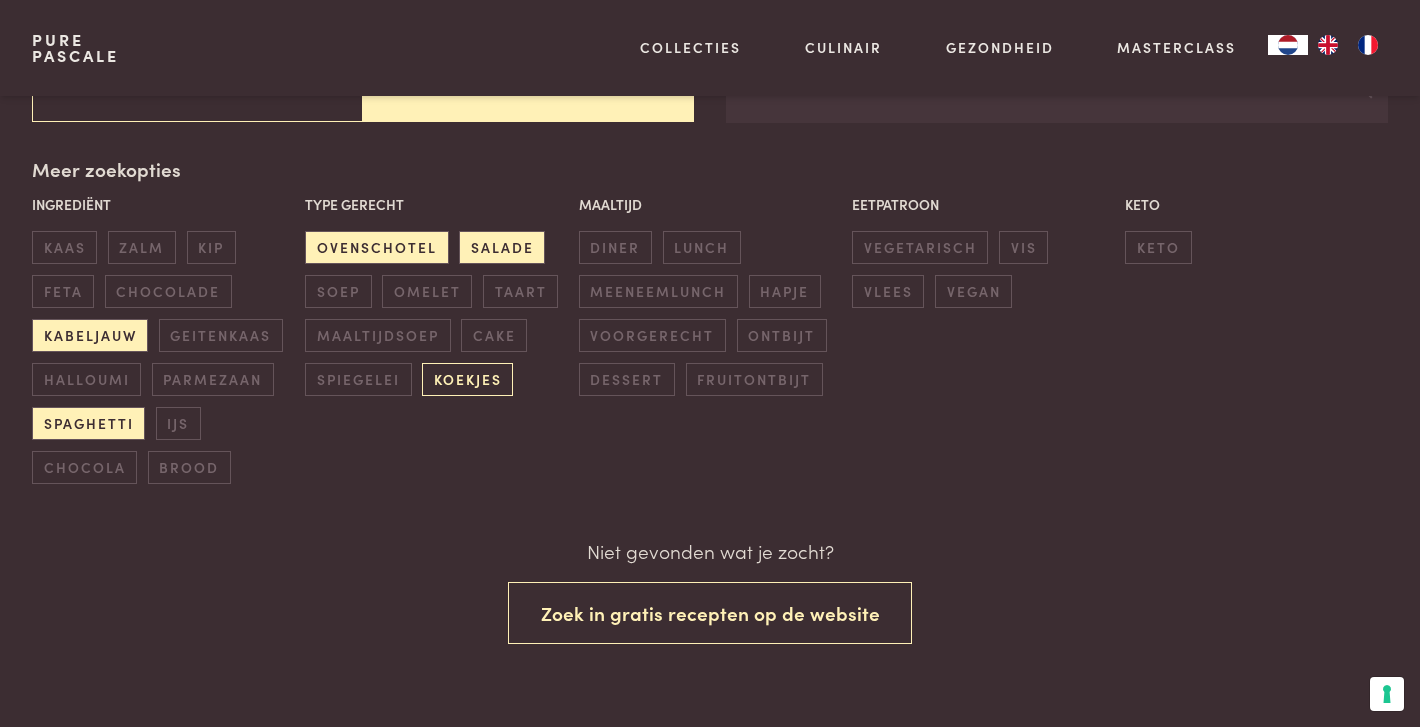 scroll, scrollTop: 439, scrollLeft: 0, axis: vertical 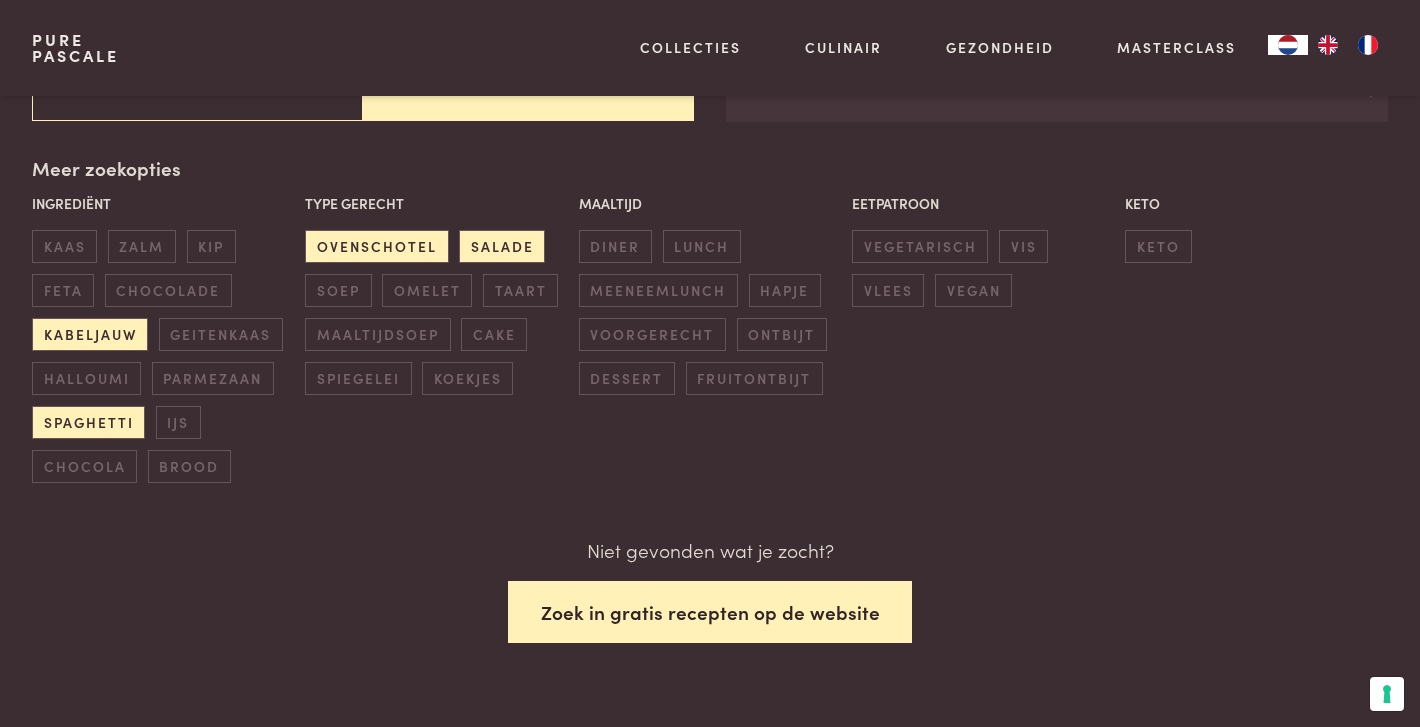 click on "Zoek in  gratis recepten op de website" at bounding box center [710, 612] 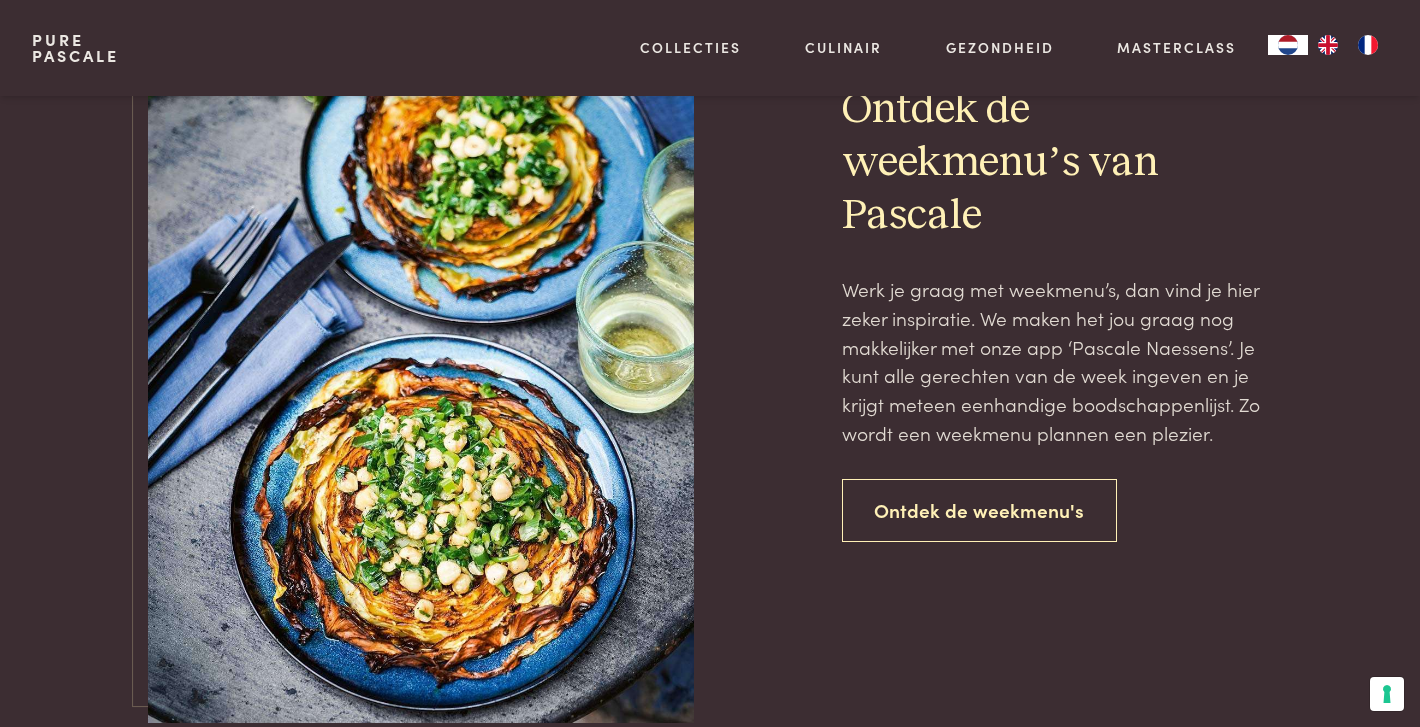 scroll, scrollTop: 1362, scrollLeft: 0, axis: vertical 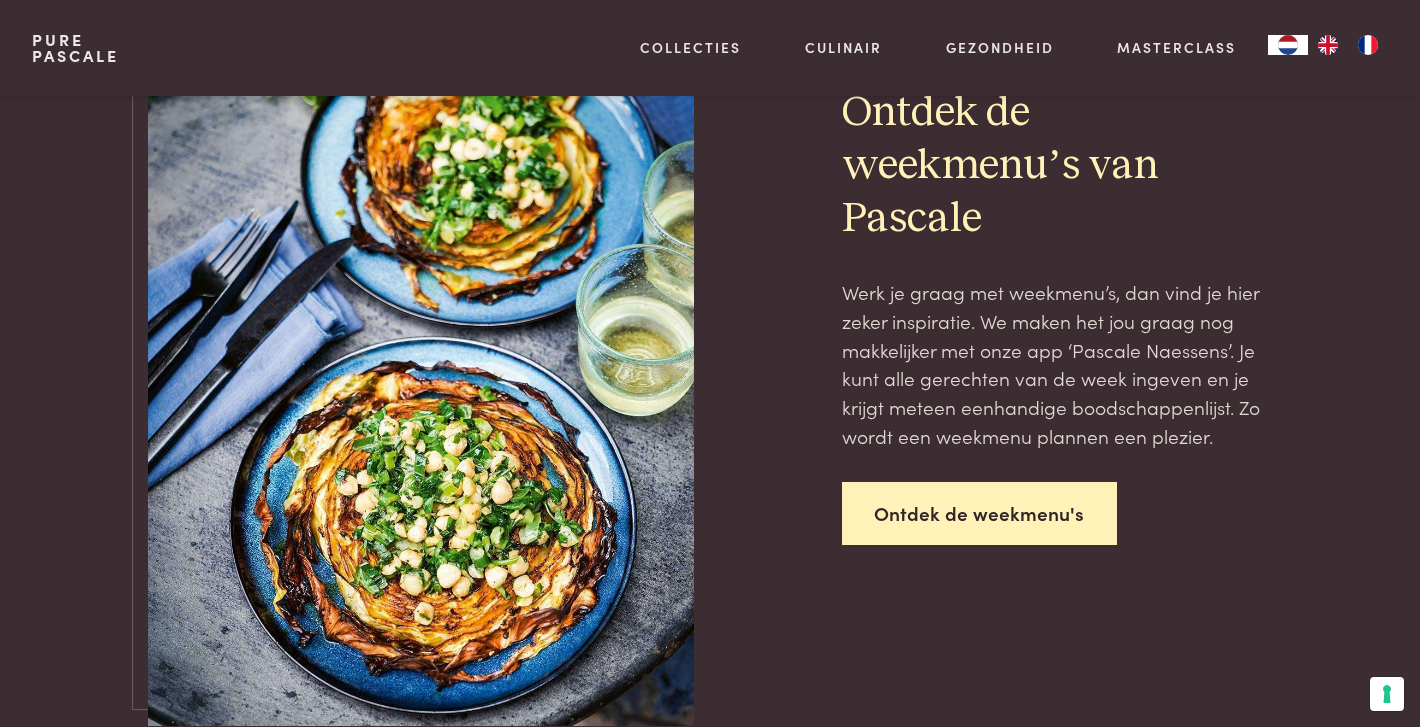 click on "Ontdek de weekmenu's" at bounding box center (980, 513) 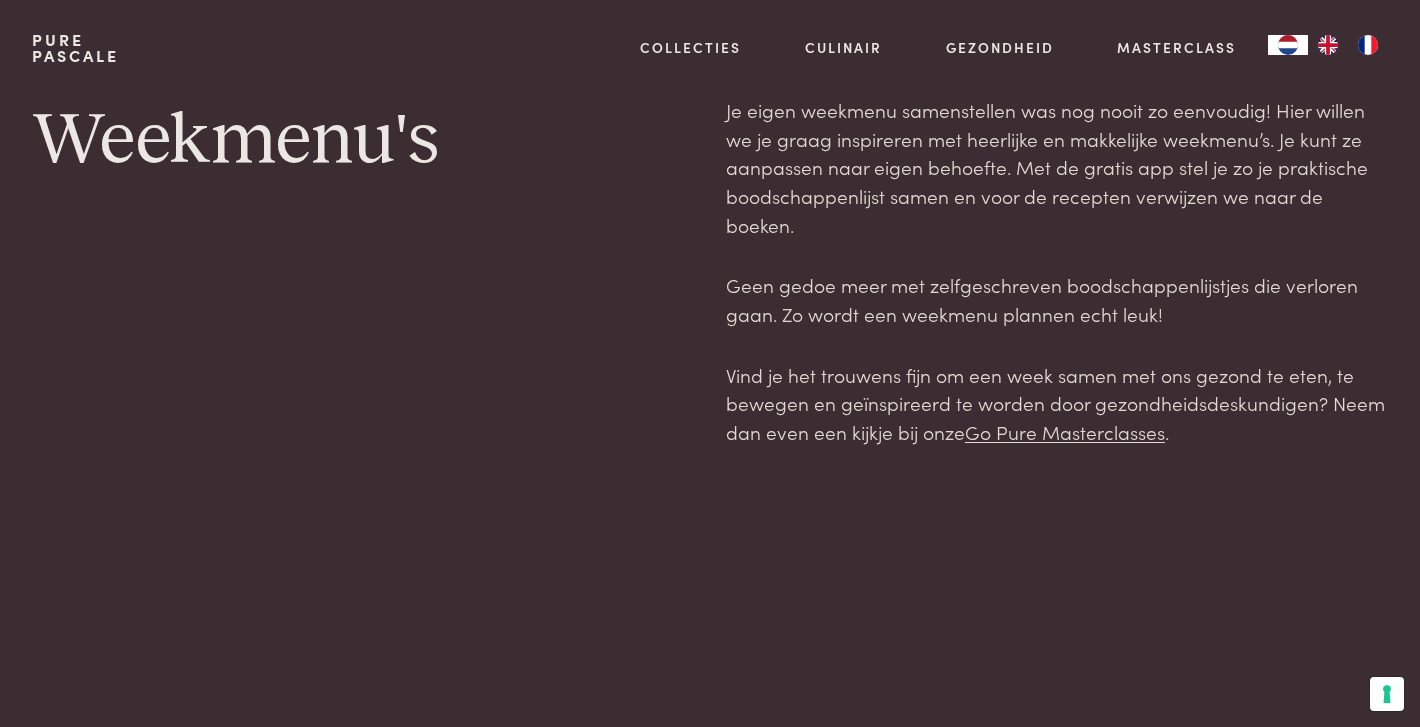 scroll, scrollTop: 0, scrollLeft: 0, axis: both 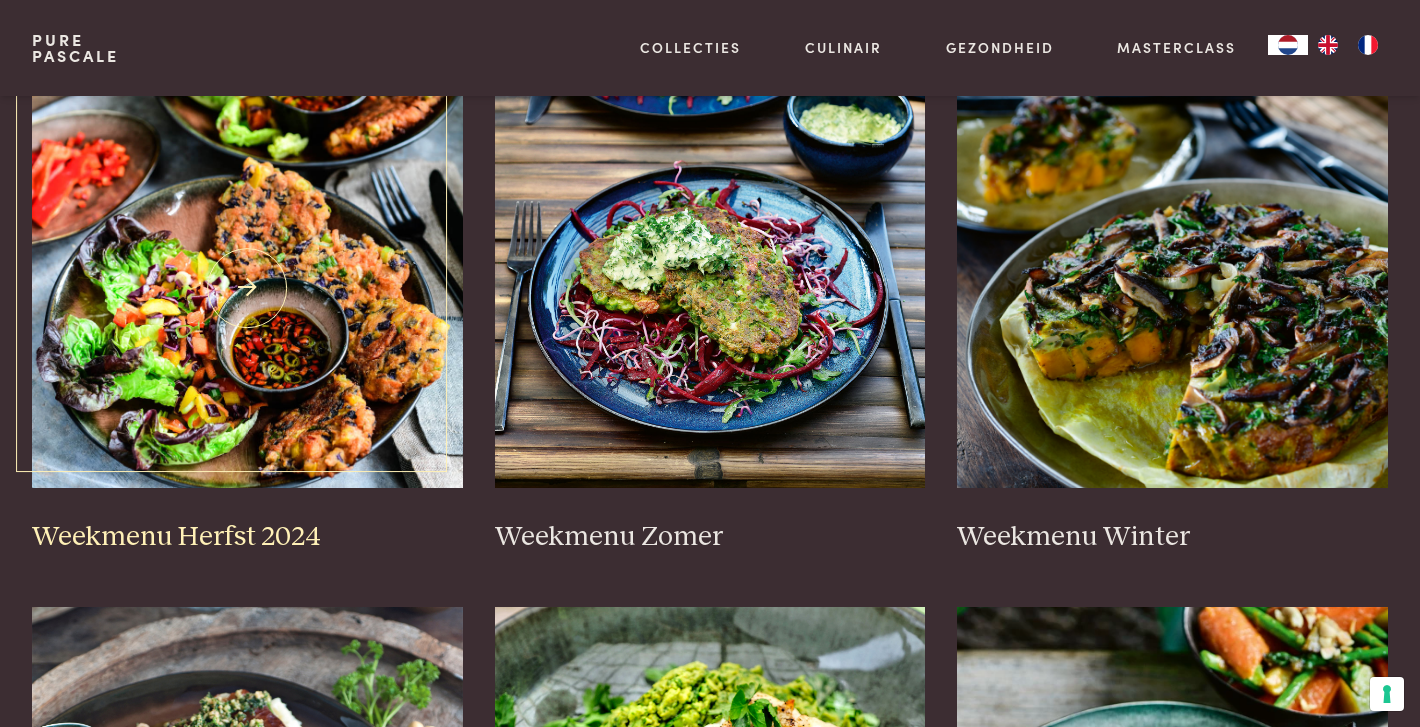 click on "Weekmenu Herfst 2024" at bounding box center [247, 537] 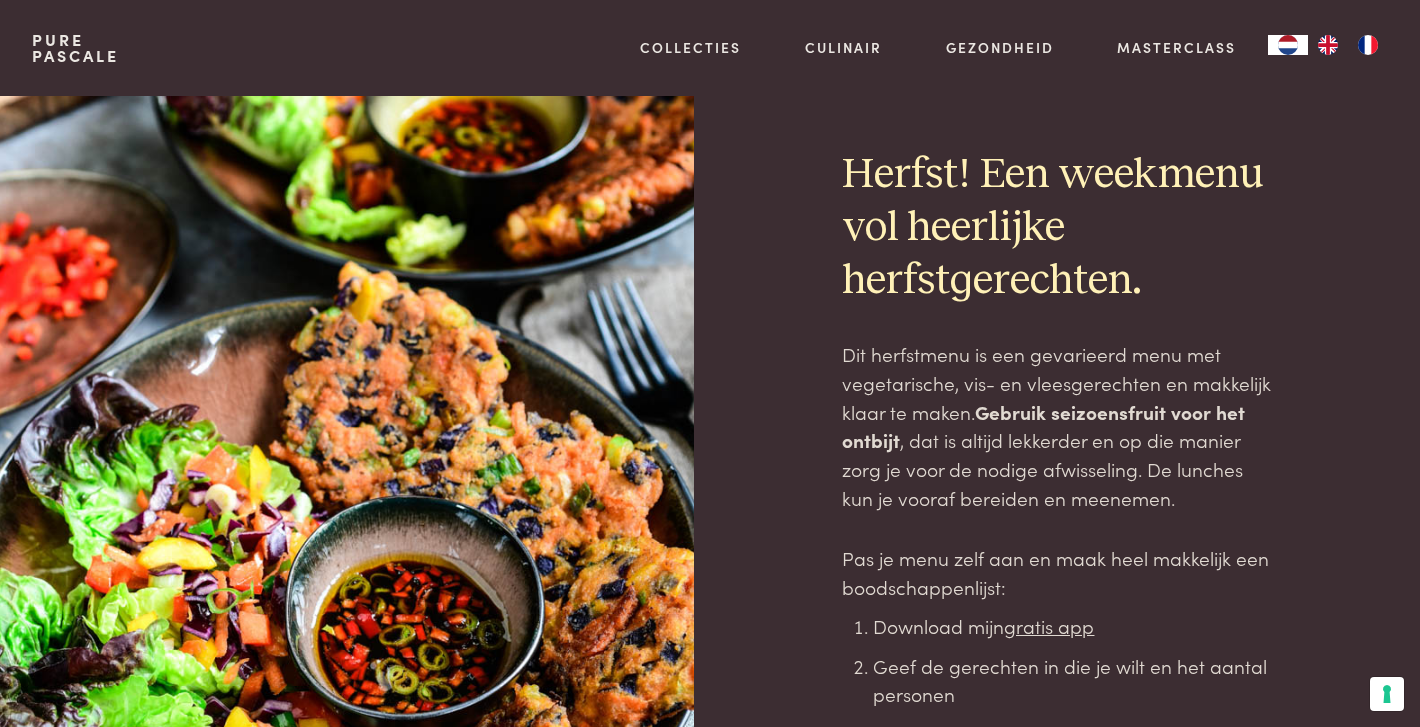 scroll, scrollTop: 0, scrollLeft: 0, axis: both 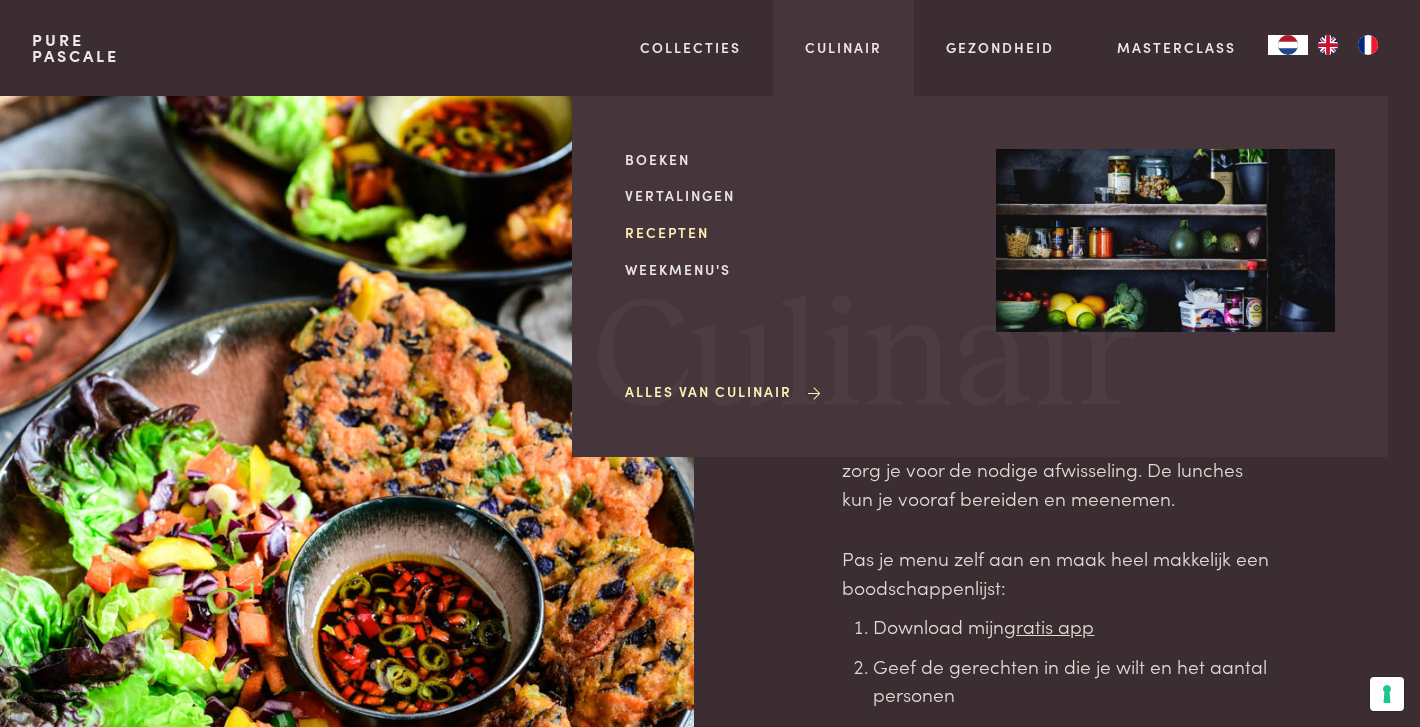click on "Recepten" at bounding box center [794, 232] 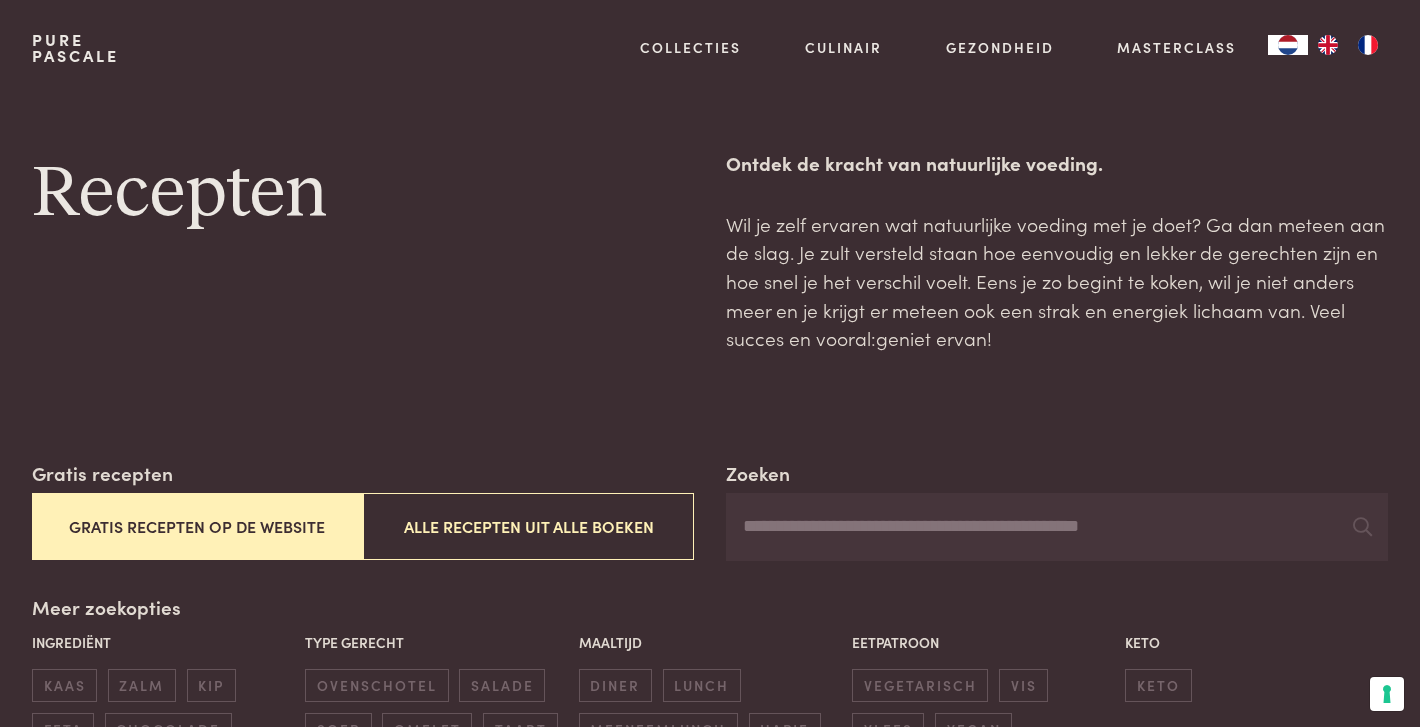 scroll, scrollTop: 0, scrollLeft: 0, axis: both 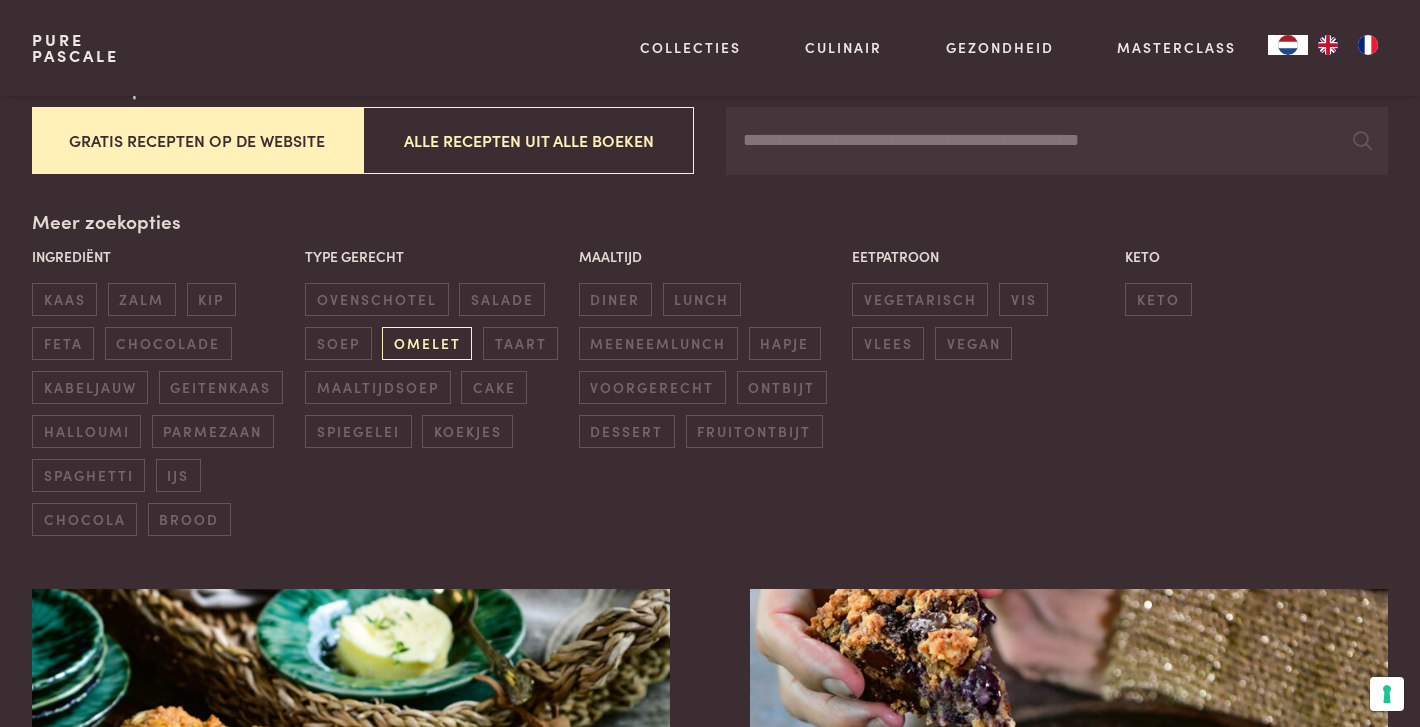 click on "omelet" at bounding box center (427, 343) 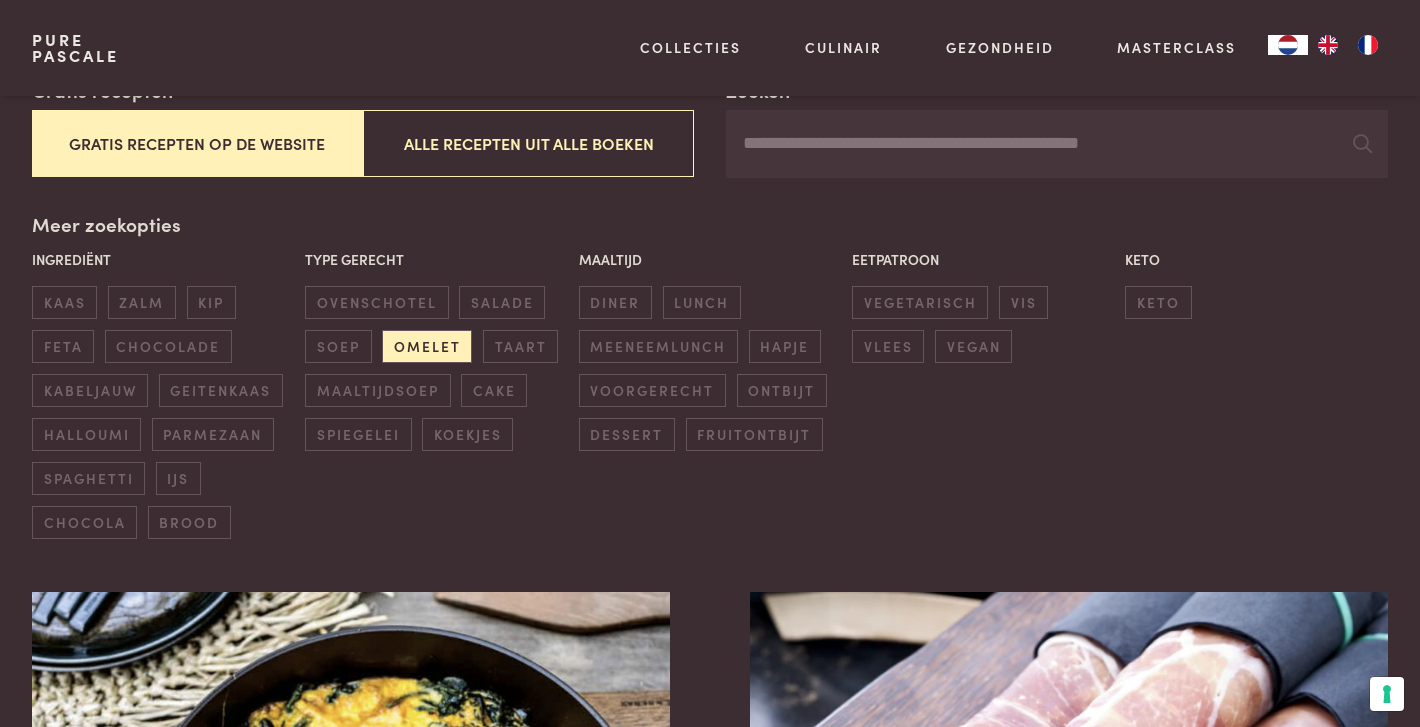 scroll, scrollTop: 367, scrollLeft: 0, axis: vertical 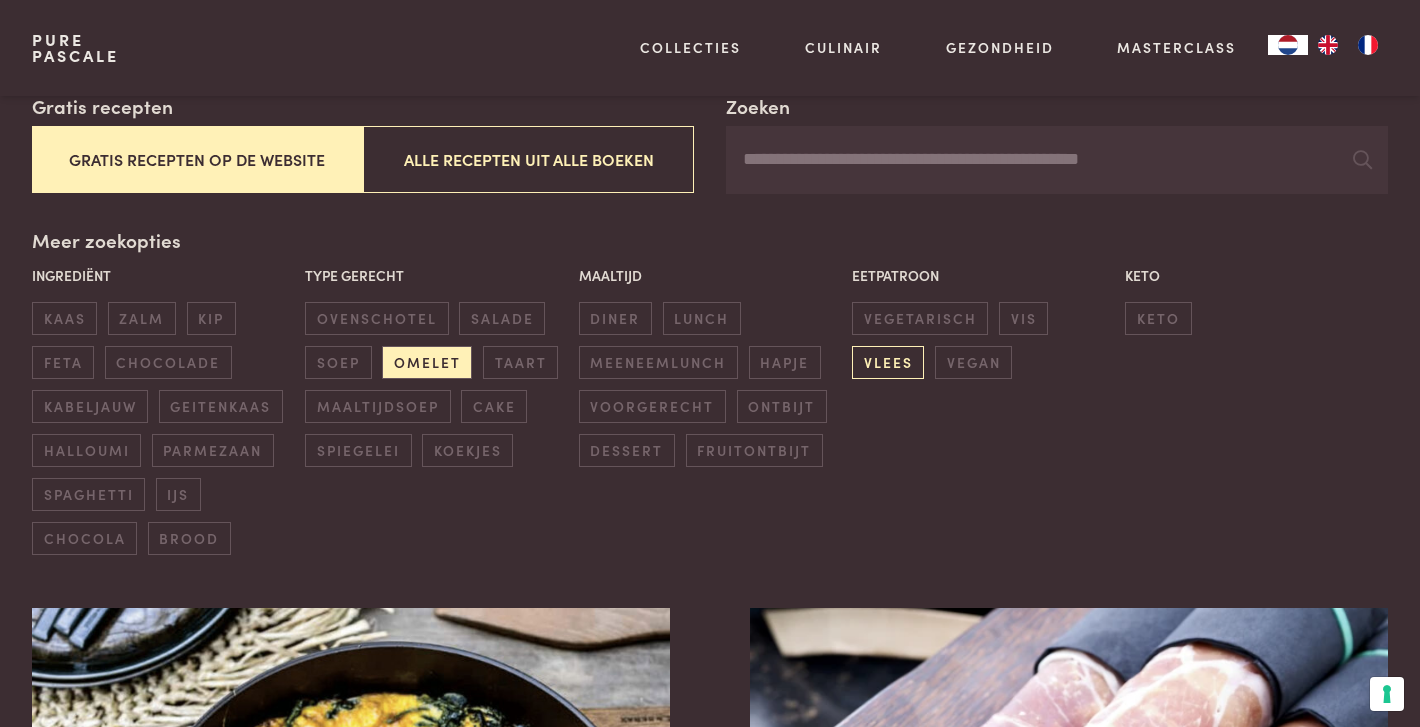 click on "vlees" at bounding box center (888, 362) 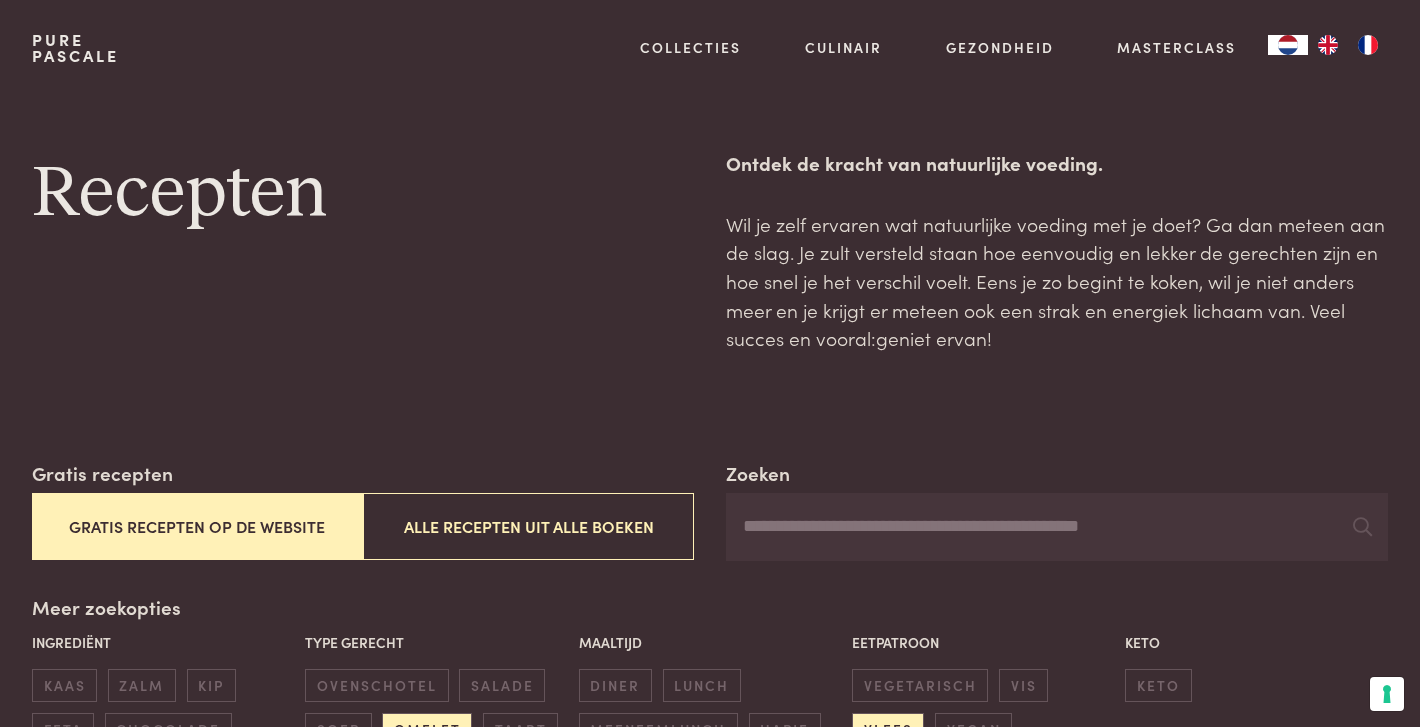 scroll, scrollTop: 0, scrollLeft: 0, axis: both 